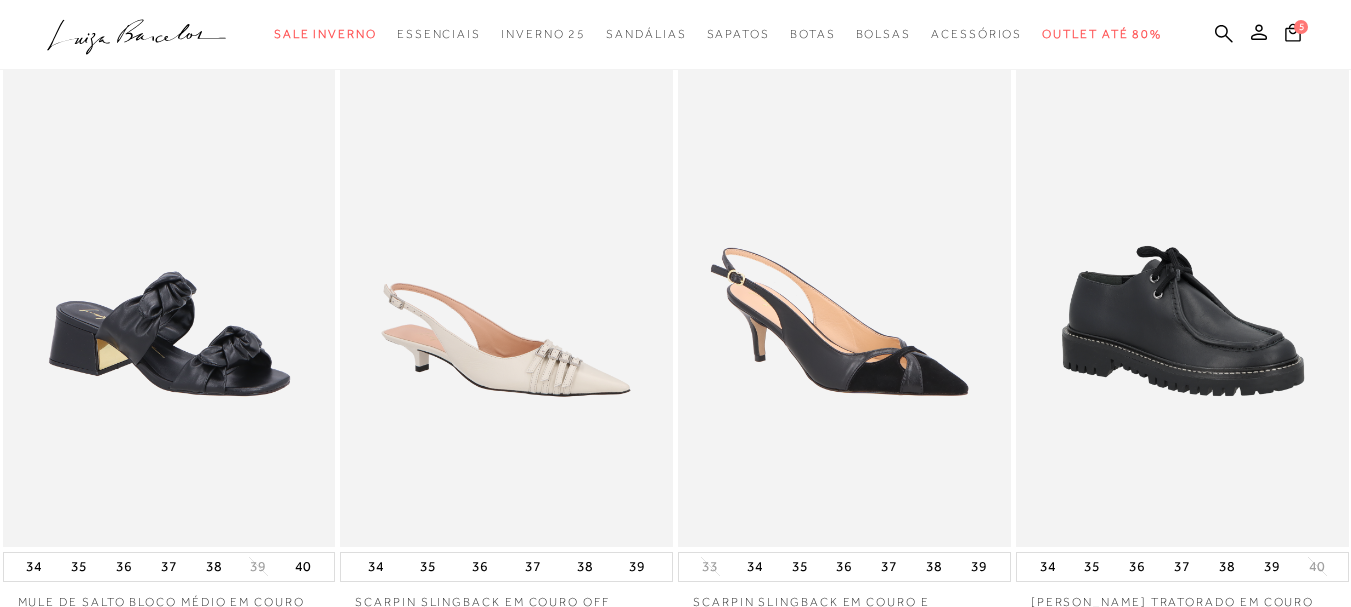 scroll, scrollTop: 0, scrollLeft: 0, axis: both 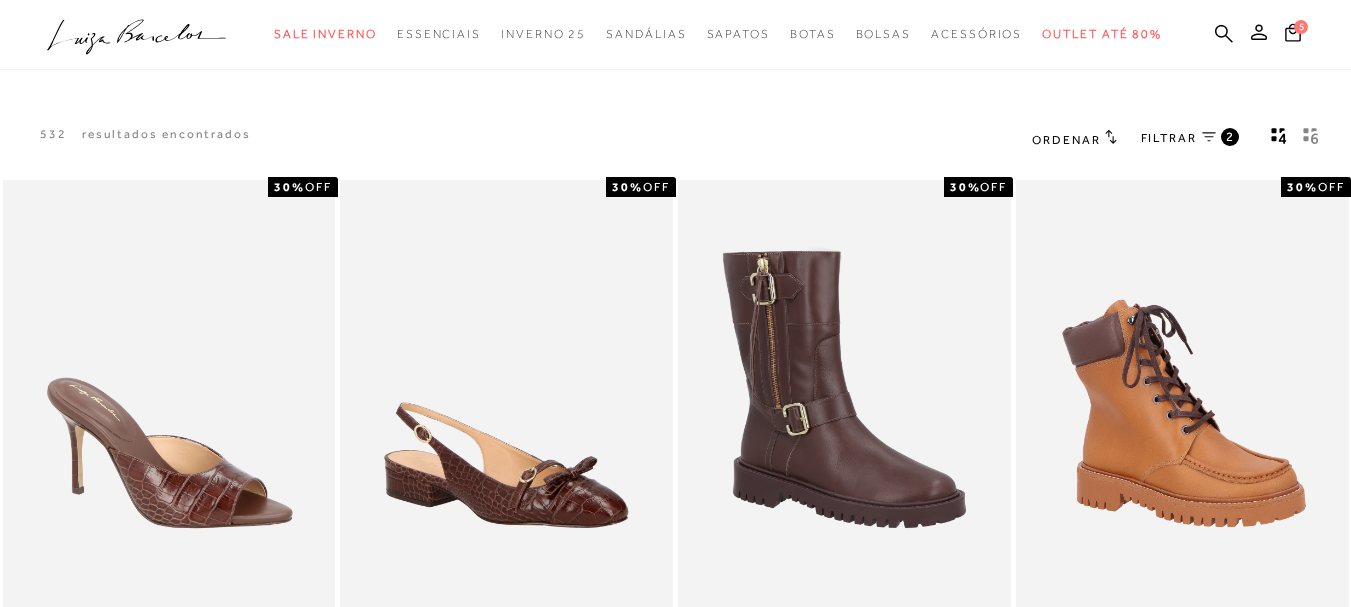 click on "2" at bounding box center [1230, 137] 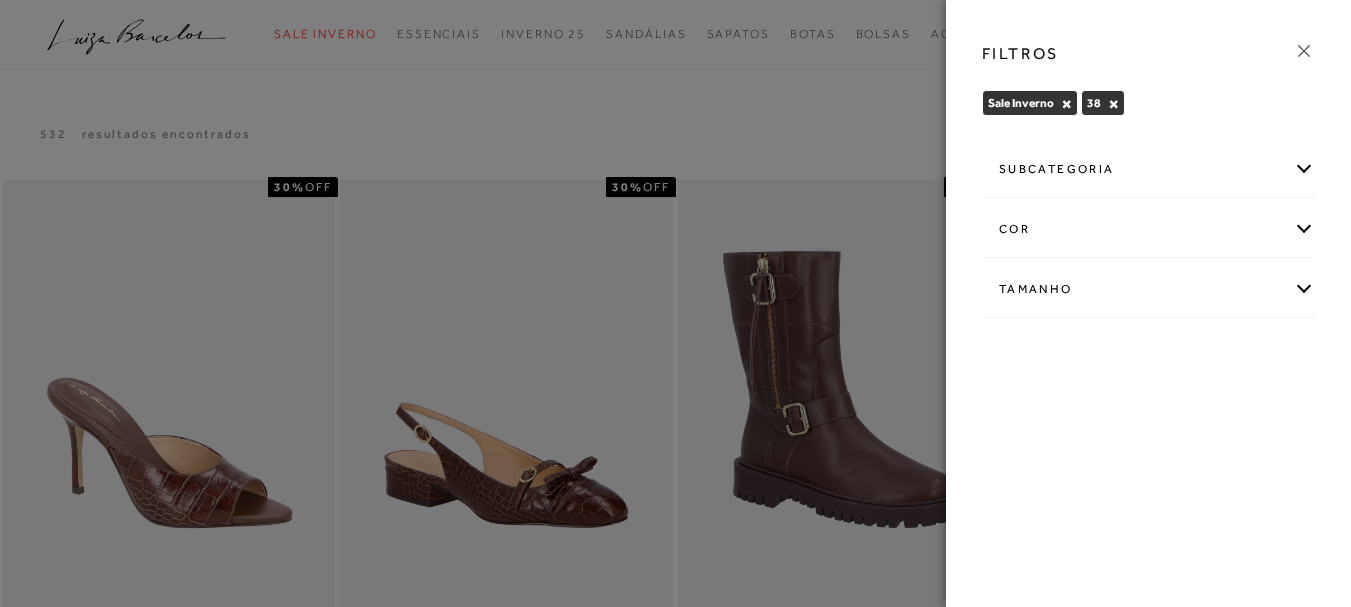 click on "×" at bounding box center (1113, 104) 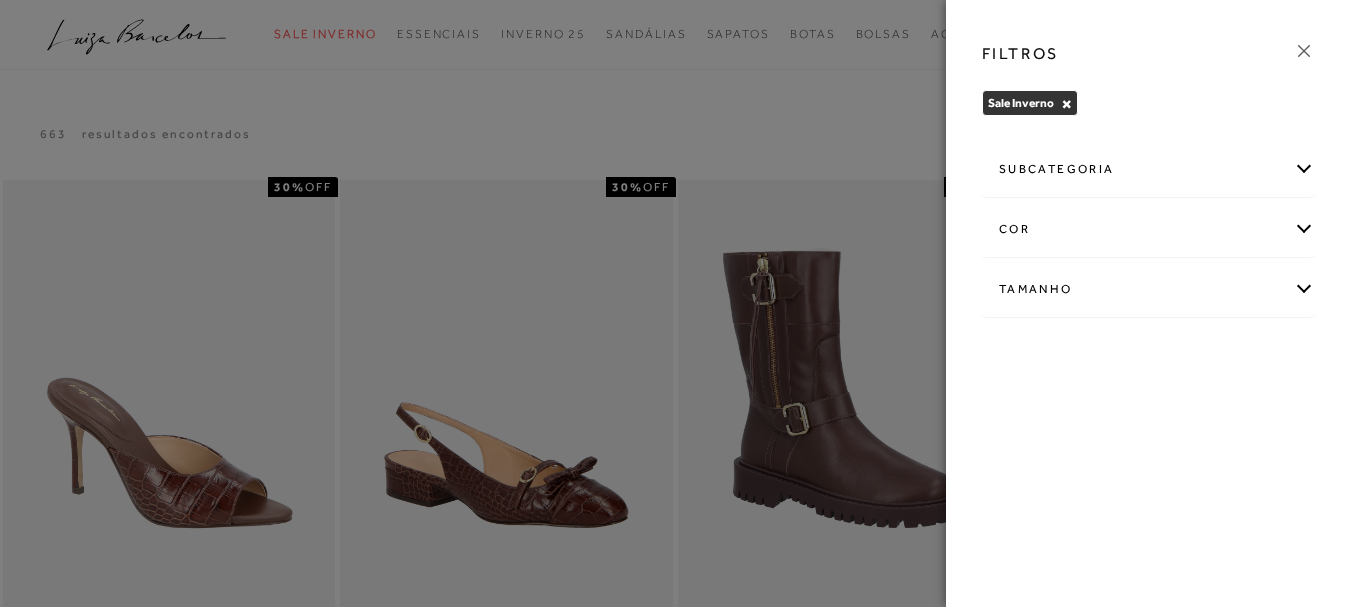 click on "Tamanho" at bounding box center (1148, 289) 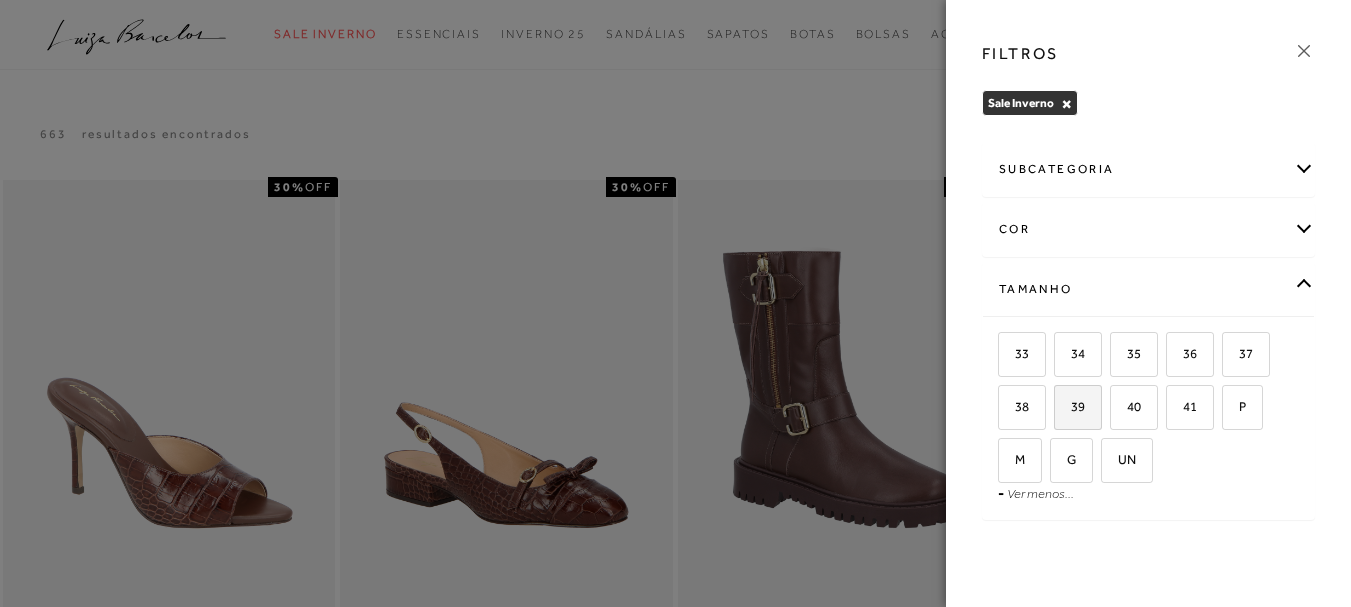 click on "39" at bounding box center (1078, 407) 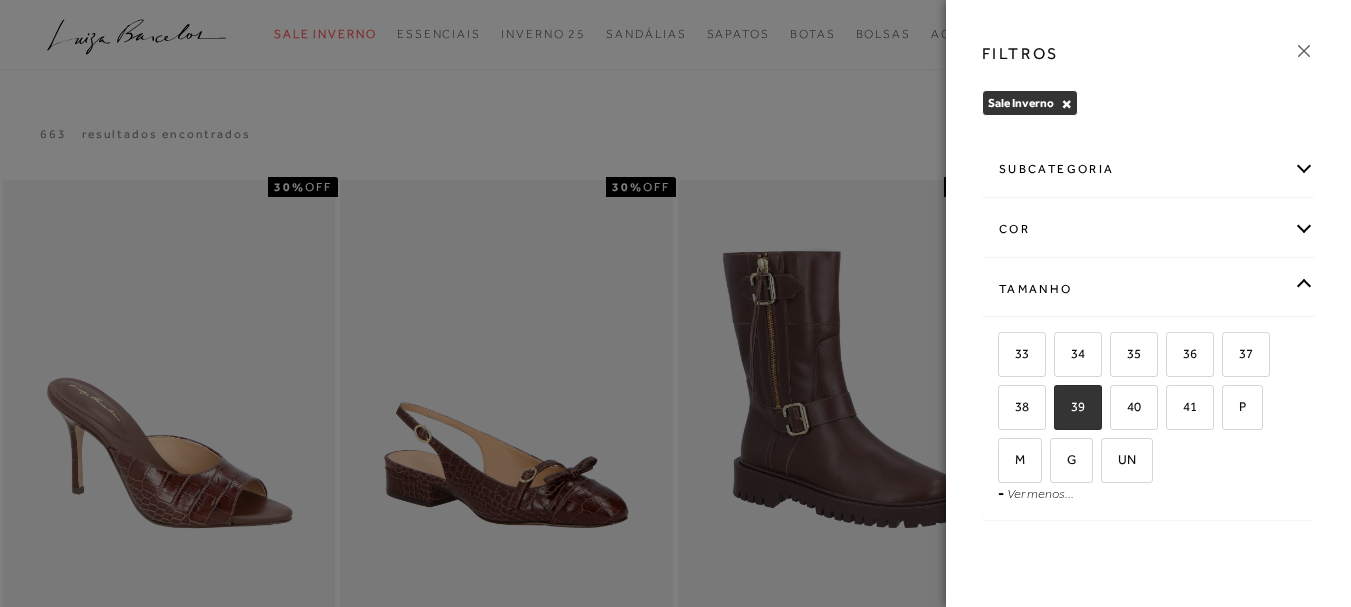 checkbox on "true" 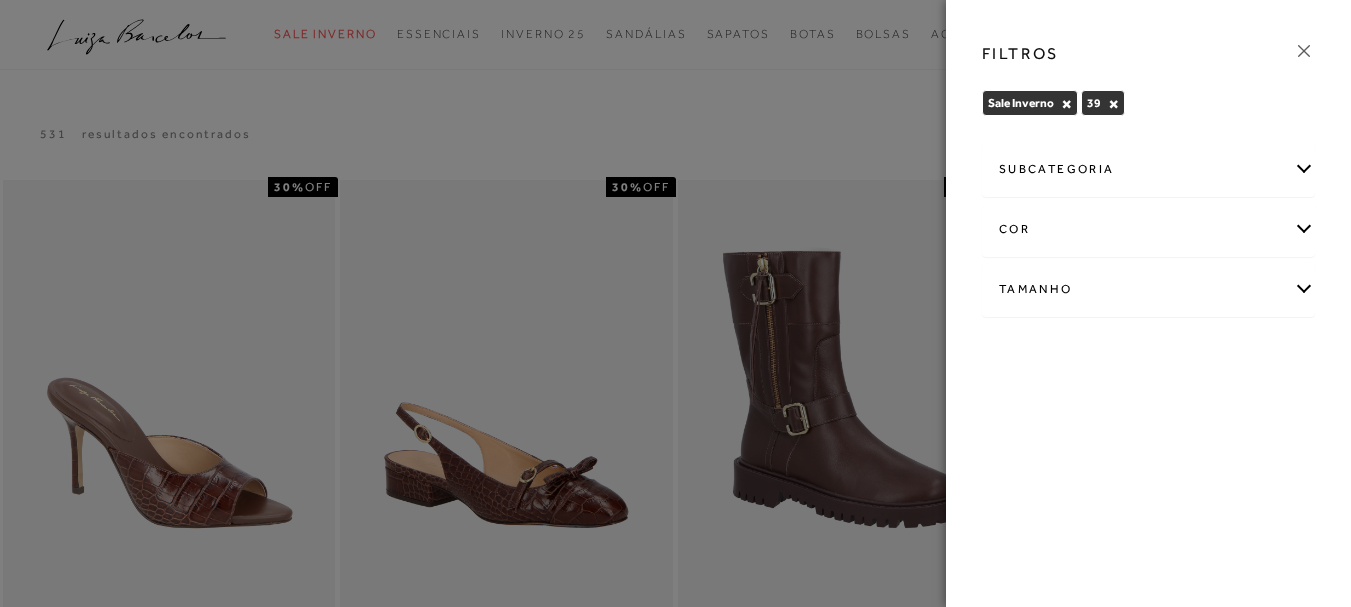 click at bounding box center (675, 303) 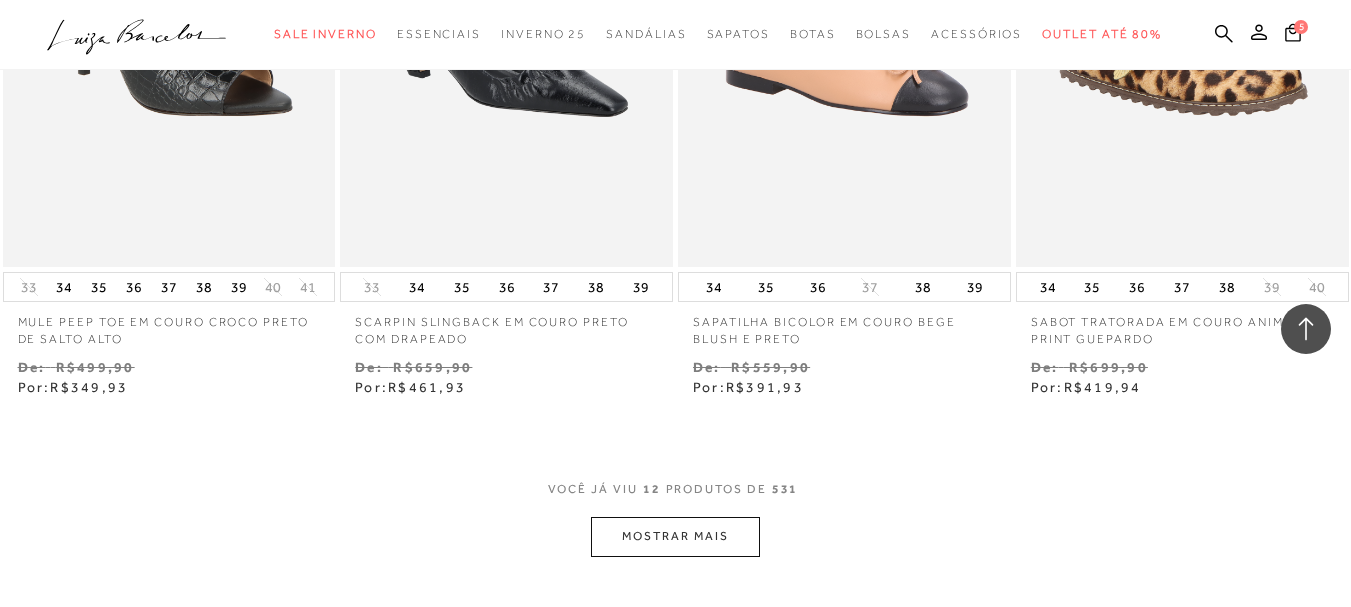 scroll, scrollTop: 2100, scrollLeft: 0, axis: vertical 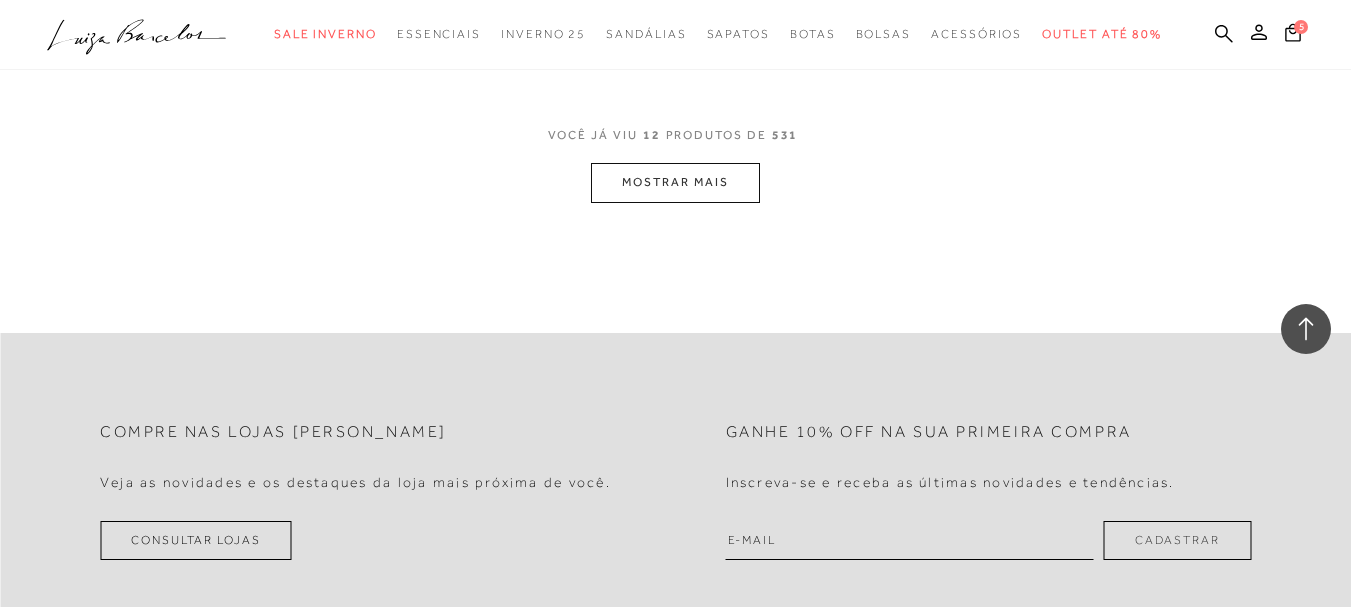 click on "MOSTRAR MAIS" at bounding box center [675, 182] 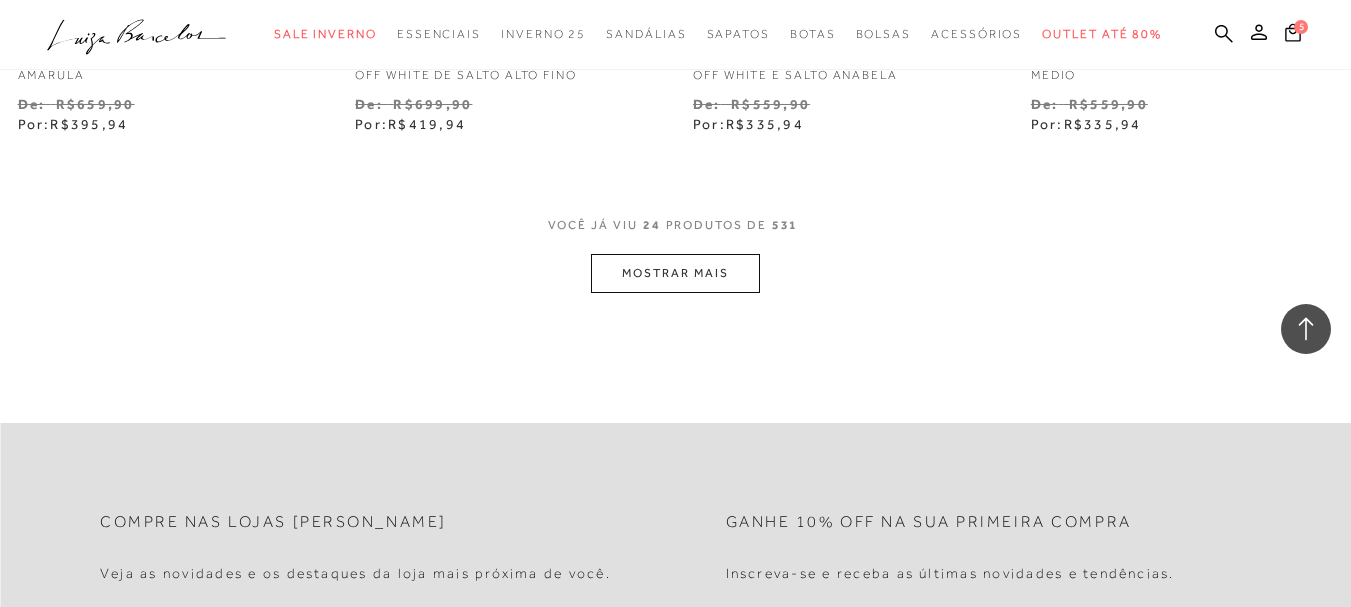 scroll, scrollTop: 4000, scrollLeft: 0, axis: vertical 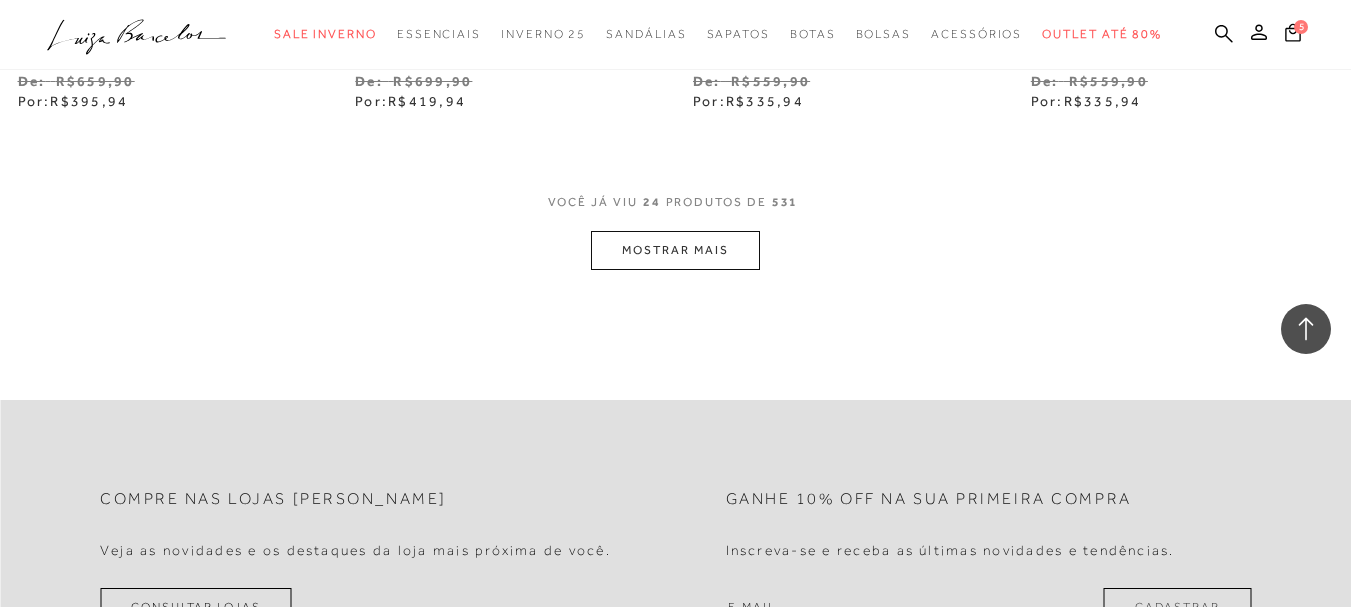 click on "MOSTRAR MAIS" at bounding box center (675, 250) 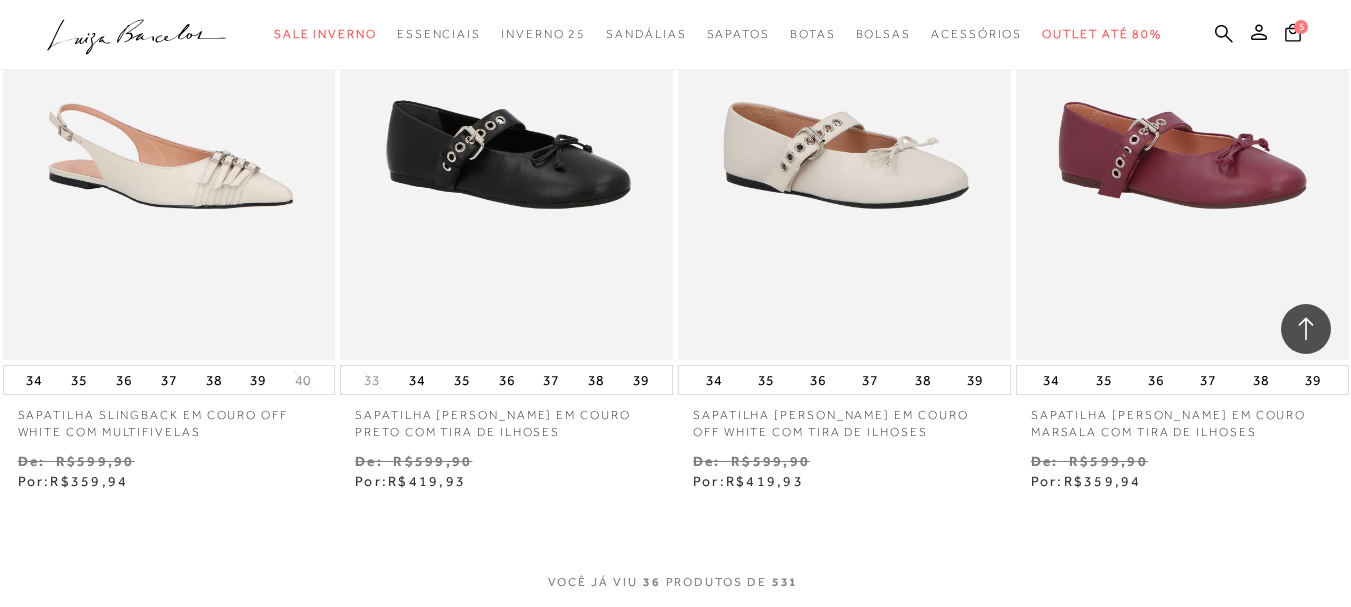 scroll, scrollTop: 5900, scrollLeft: 0, axis: vertical 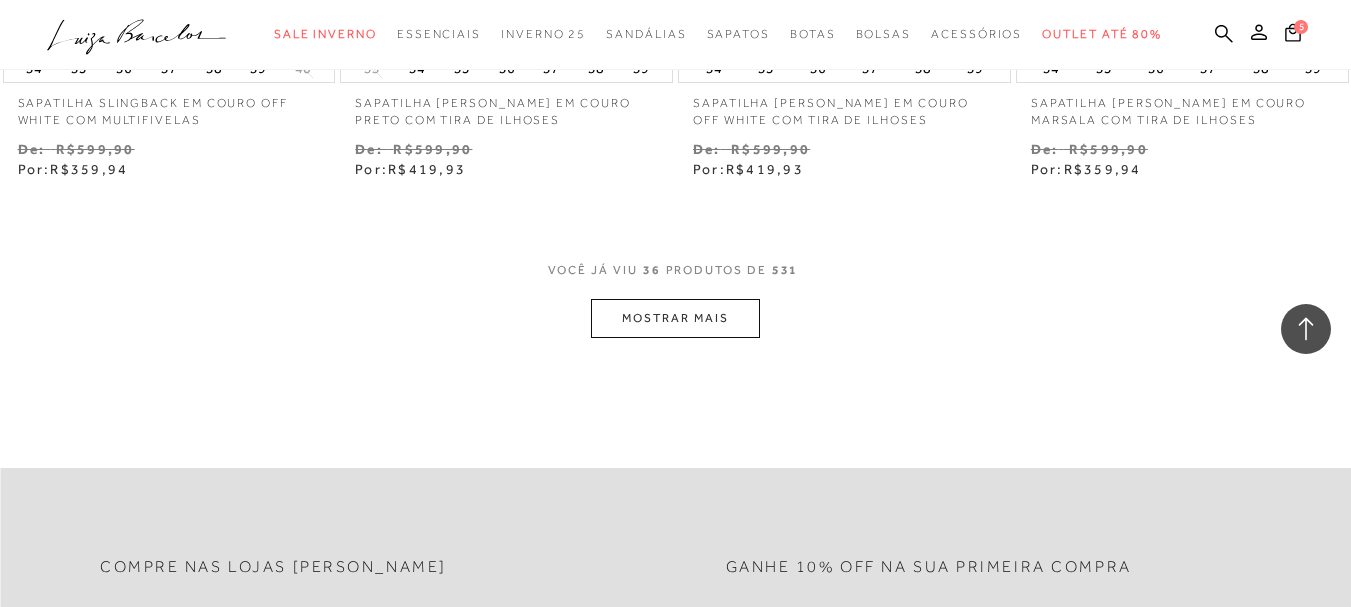 click on "MOSTRAR MAIS" at bounding box center (675, 318) 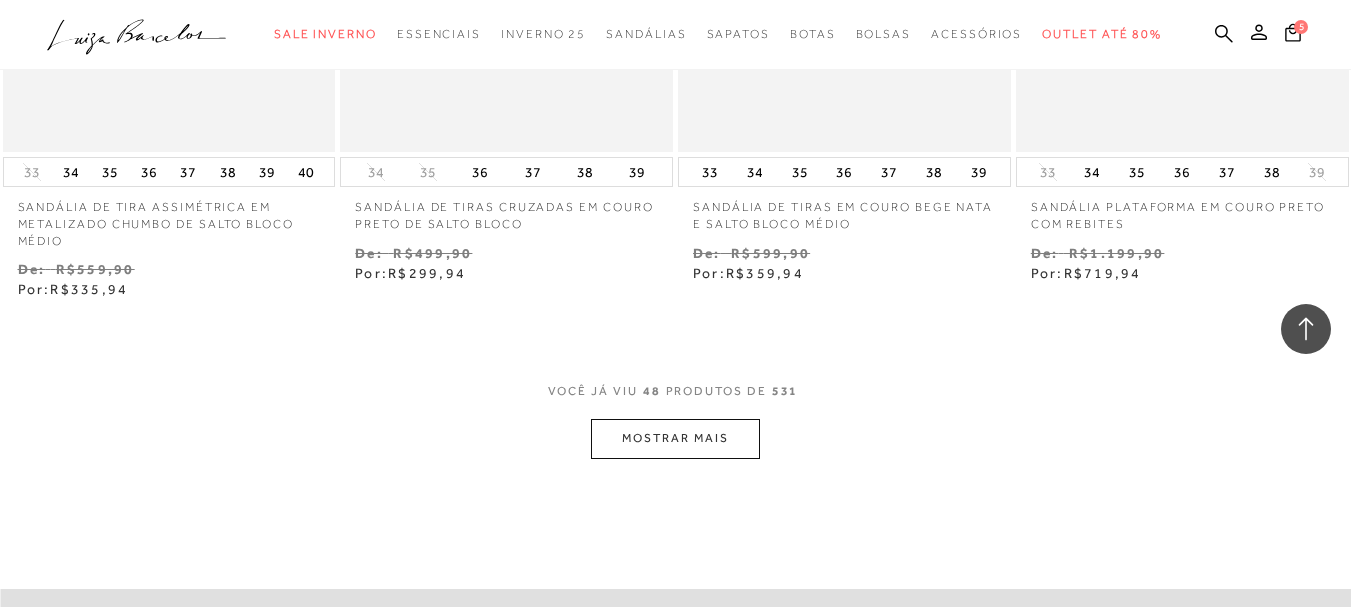 scroll, scrollTop: 7800, scrollLeft: 0, axis: vertical 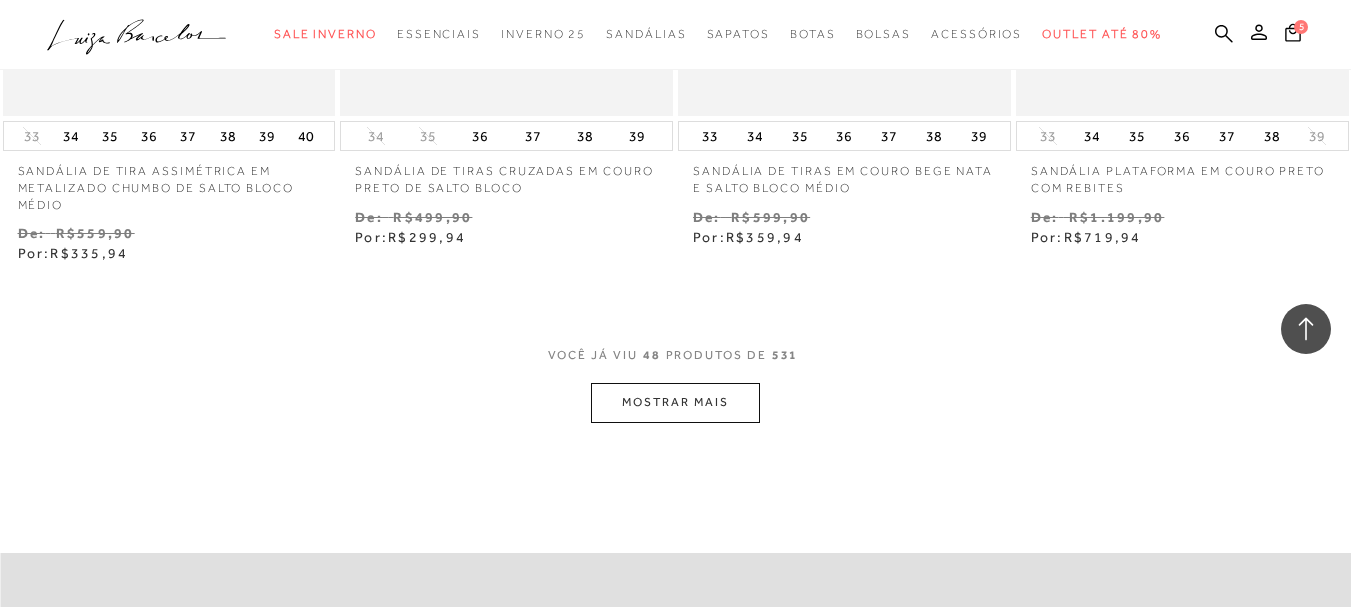 click on "MOSTRAR MAIS" at bounding box center (675, 402) 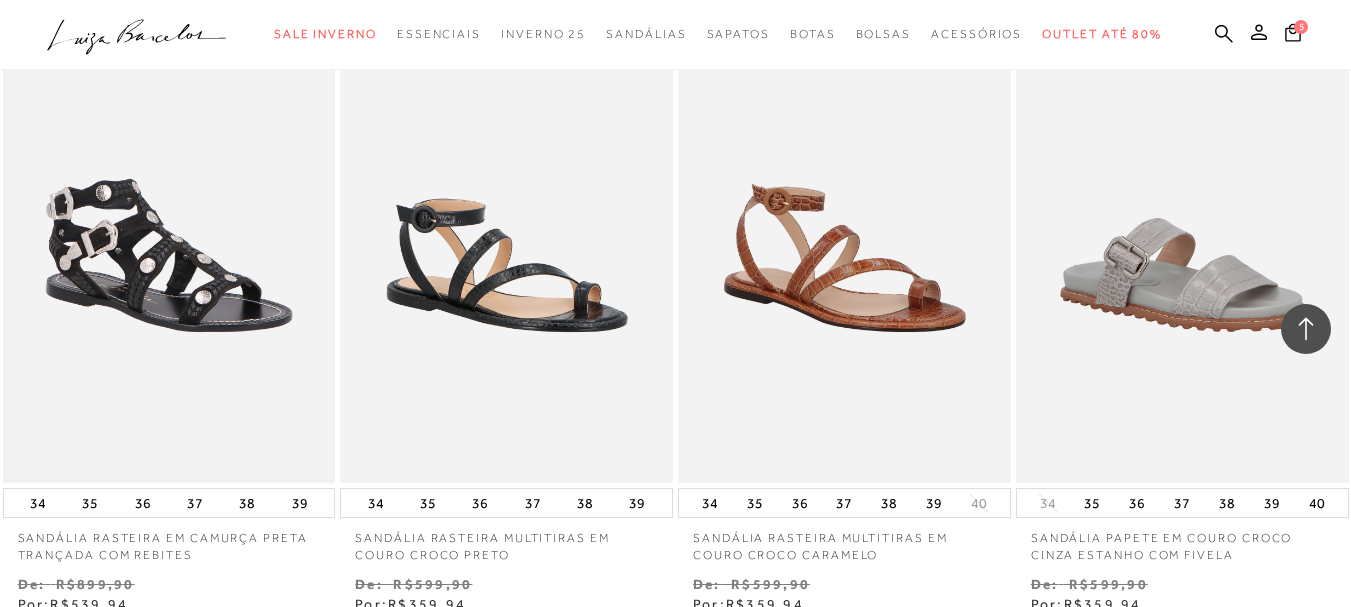 scroll, scrollTop: 8200, scrollLeft: 0, axis: vertical 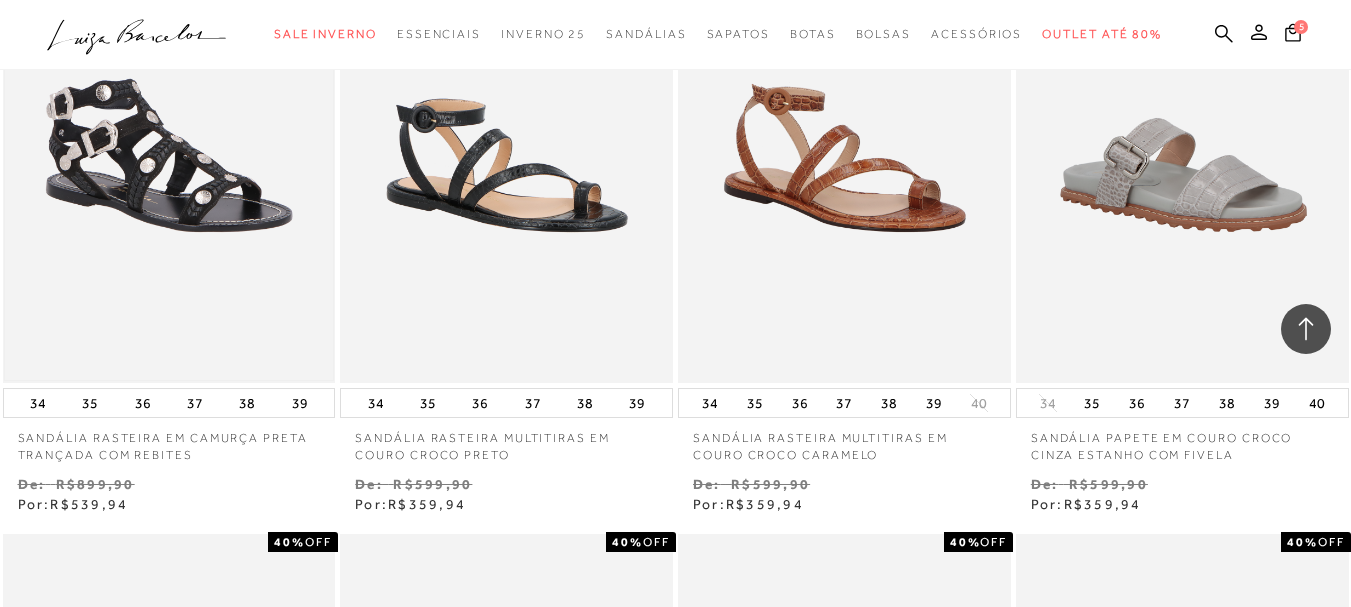 click at bounding box center (169, 133) 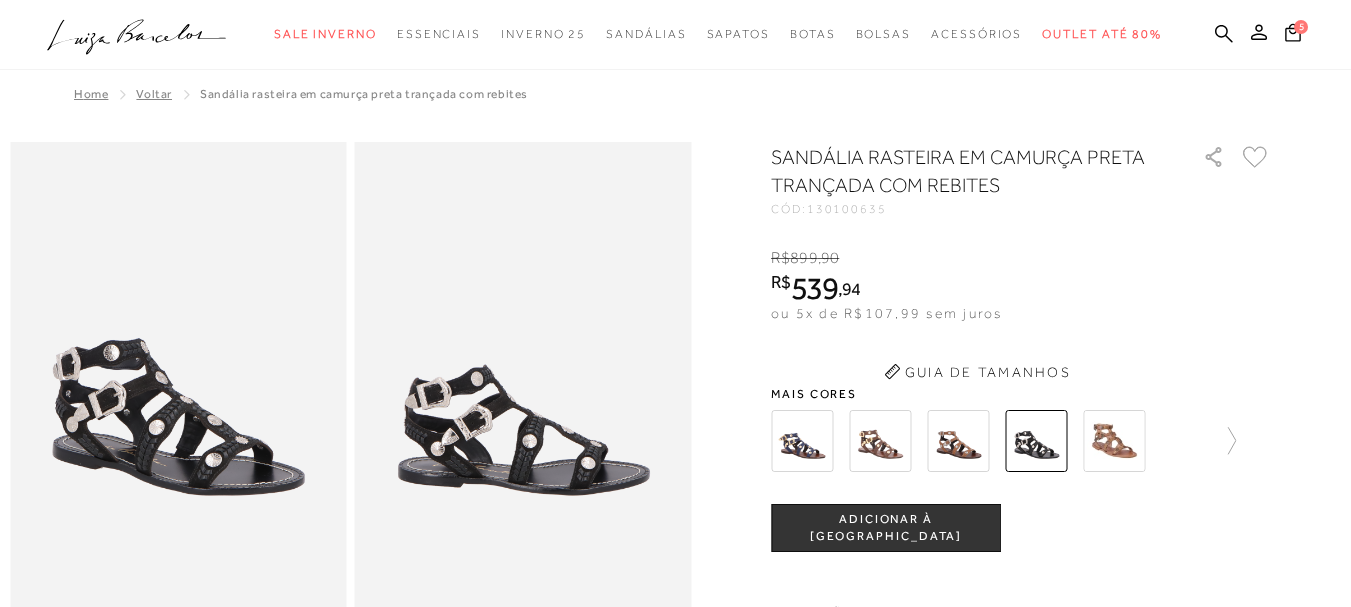 scroll, scrollTop: 100, scrollLeft: 0, axis: vertical 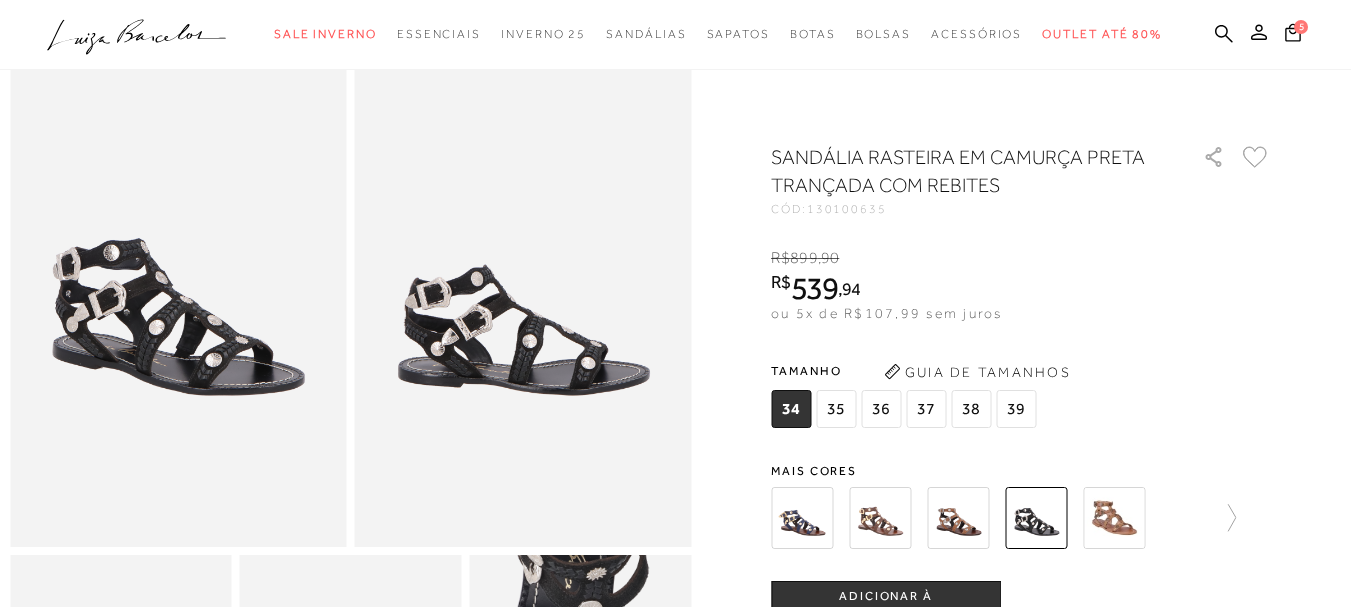 click at bounding box center [880, 518] 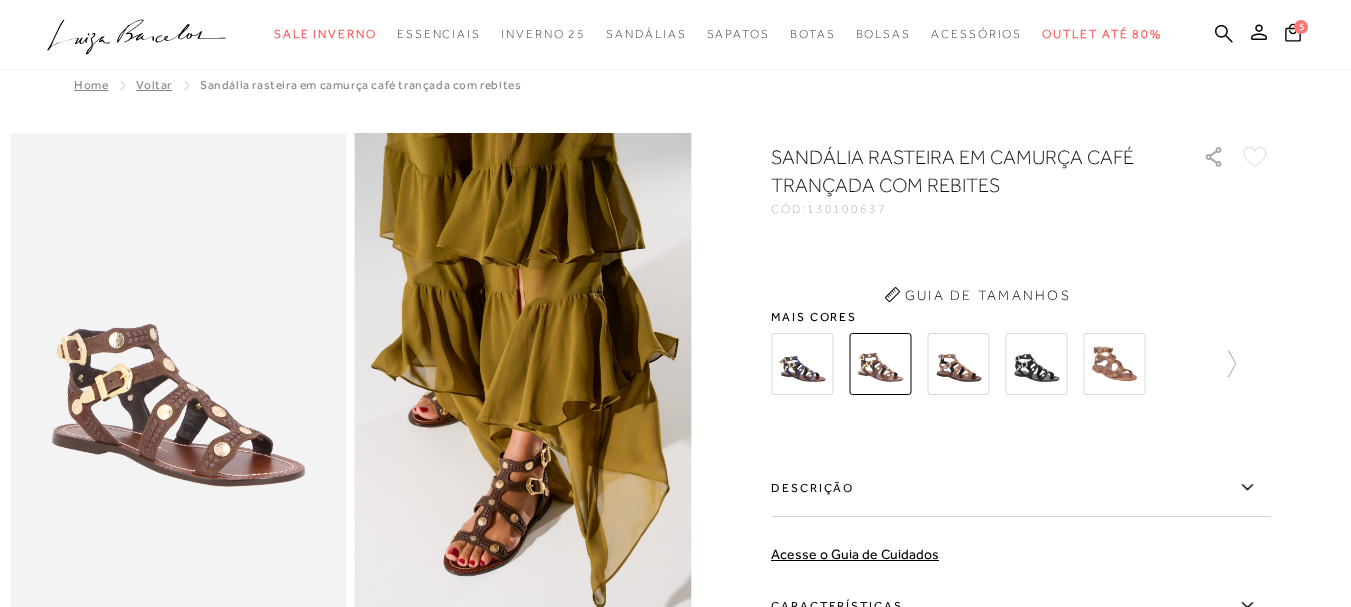 scroll, scrollTop: 0, scrollLeft: 0, axis: both 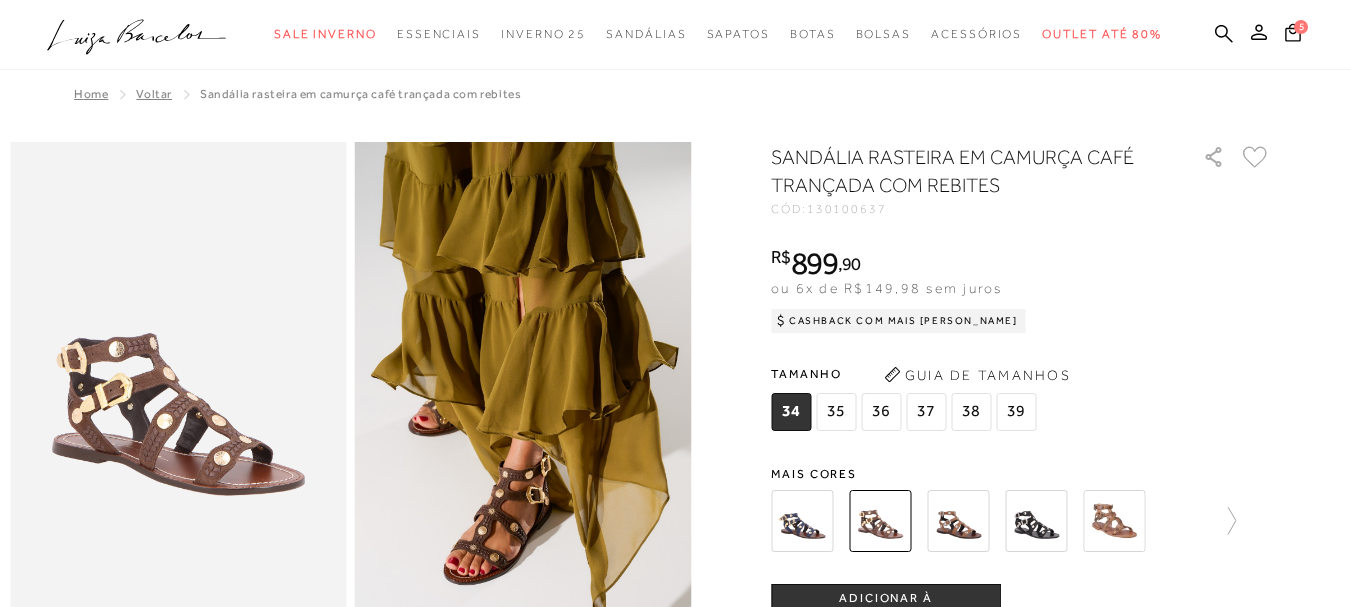 click on "39" at bounding box center [1016, 412] 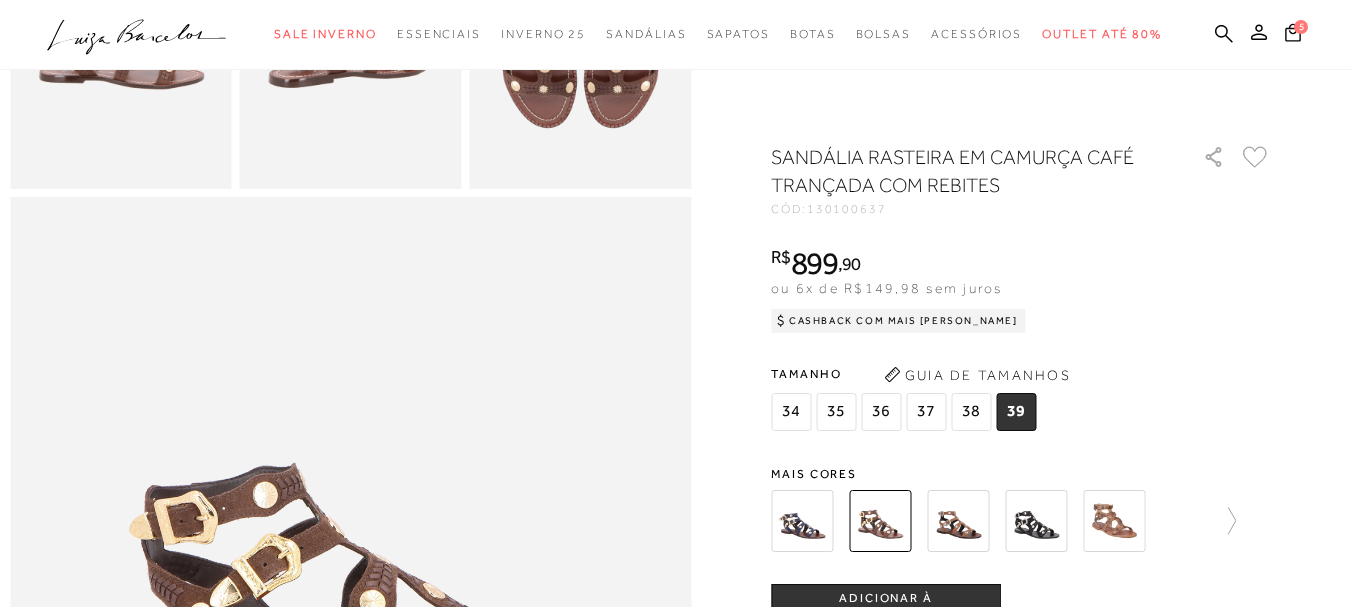 scroll, scrollTop: 800, scrollLeft: 0, axis: vertical 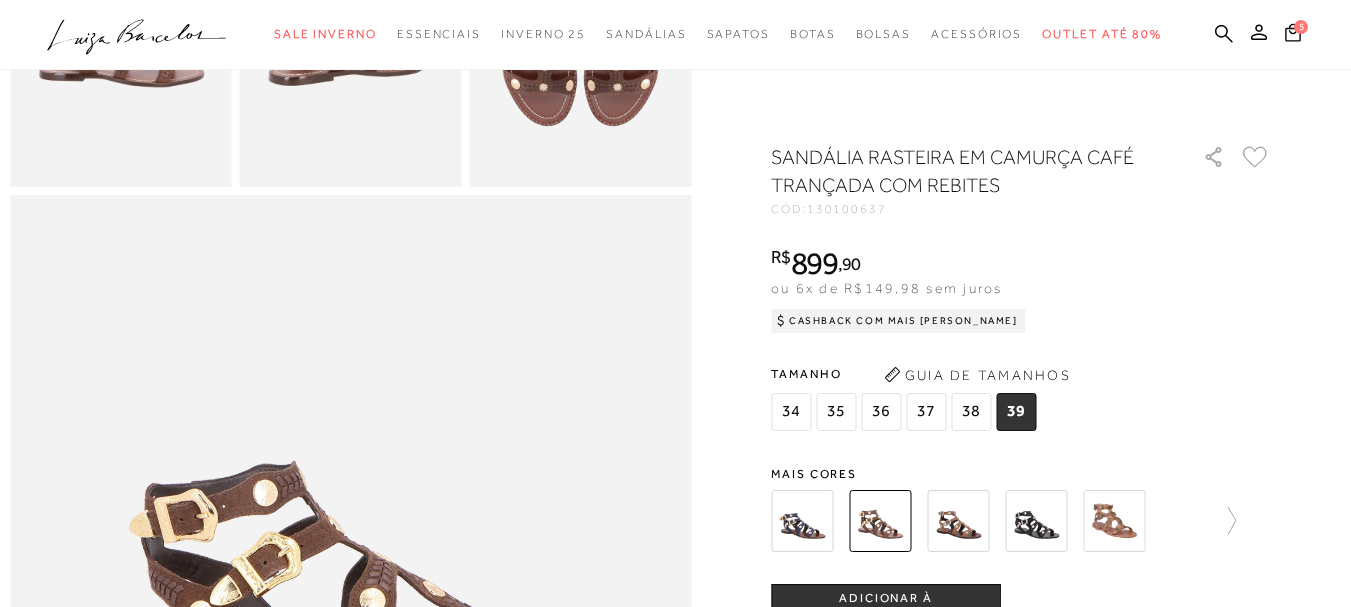 click at bounding box center [802, 521] 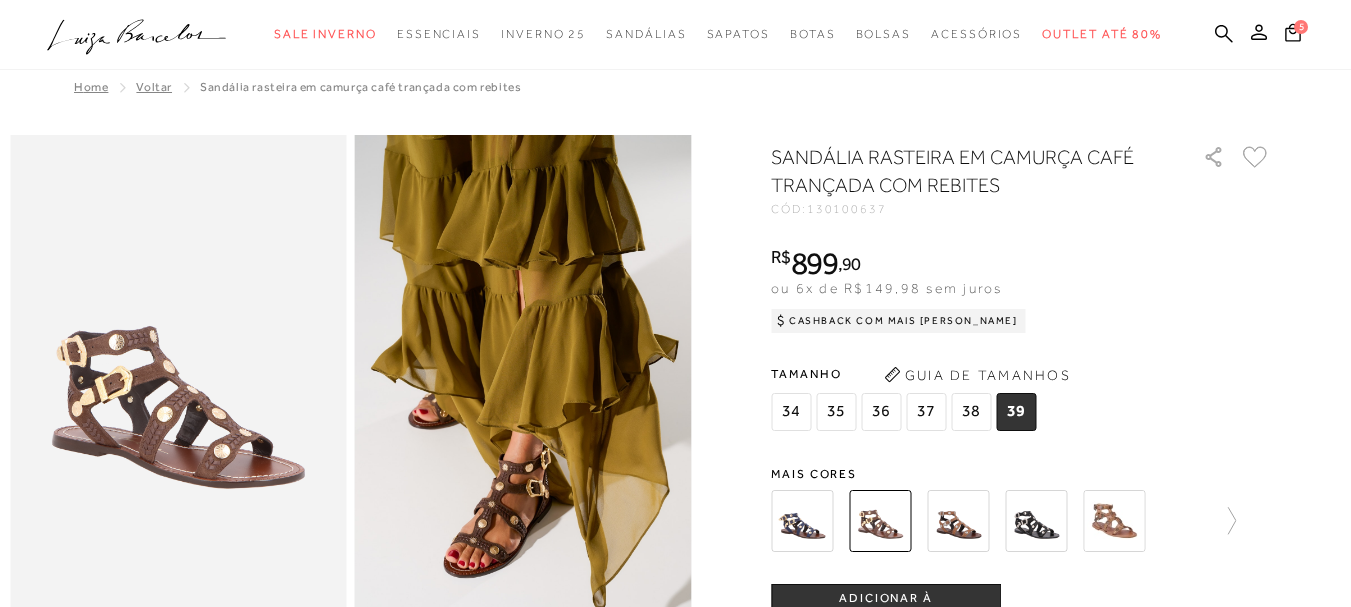 scroll, scrollTop: 0, scrollLeft: 0, axis: both 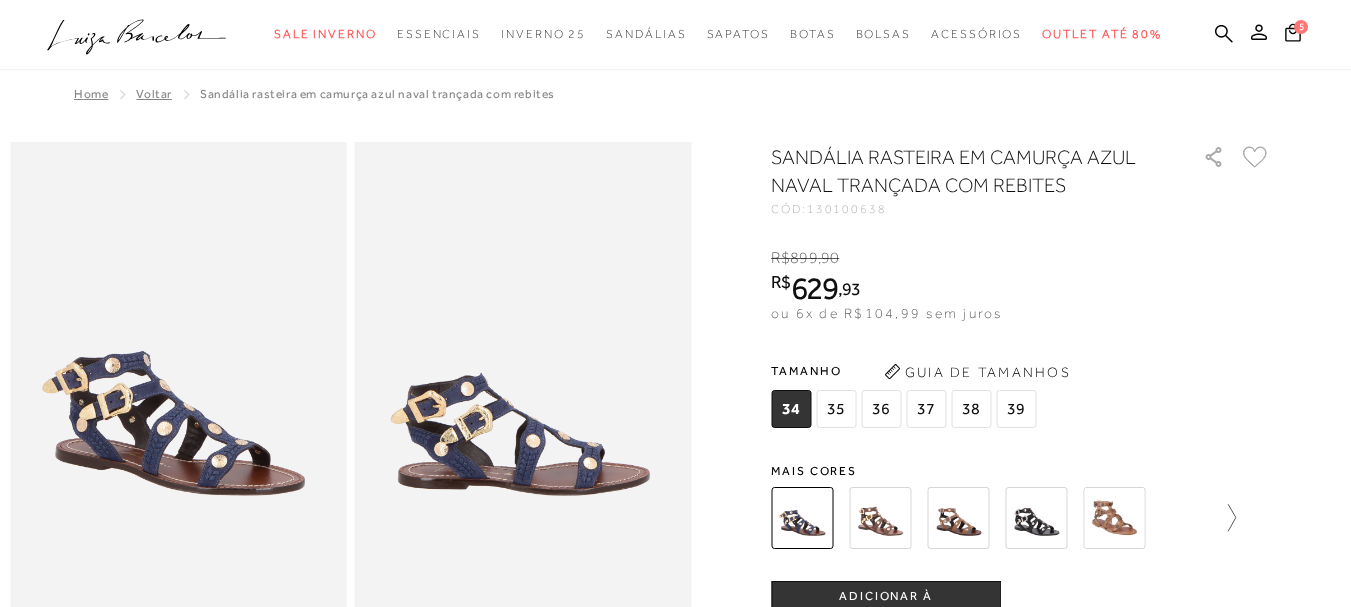 click 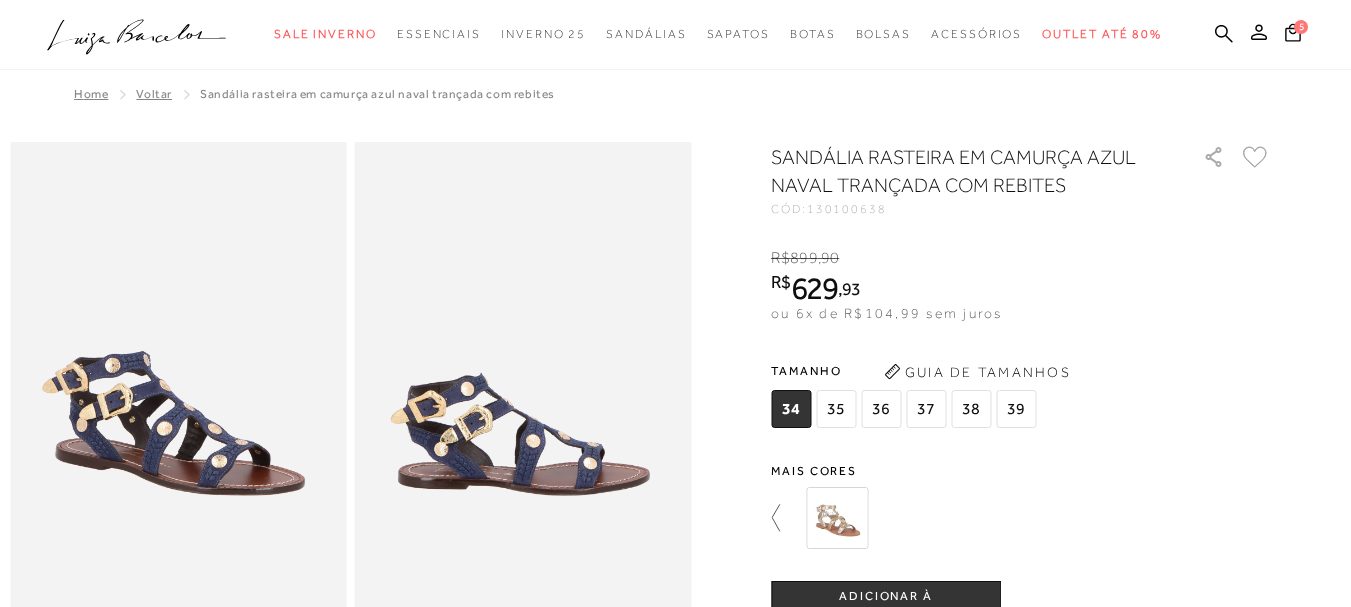 click 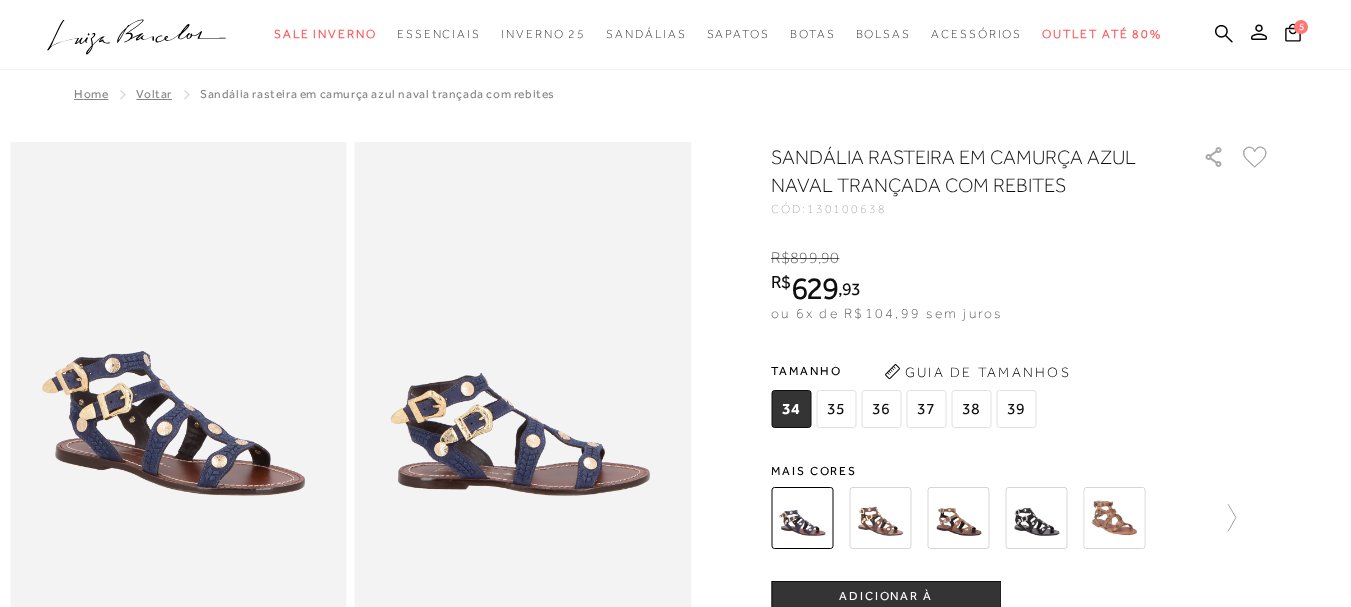 click at bounding box center [958, 518] 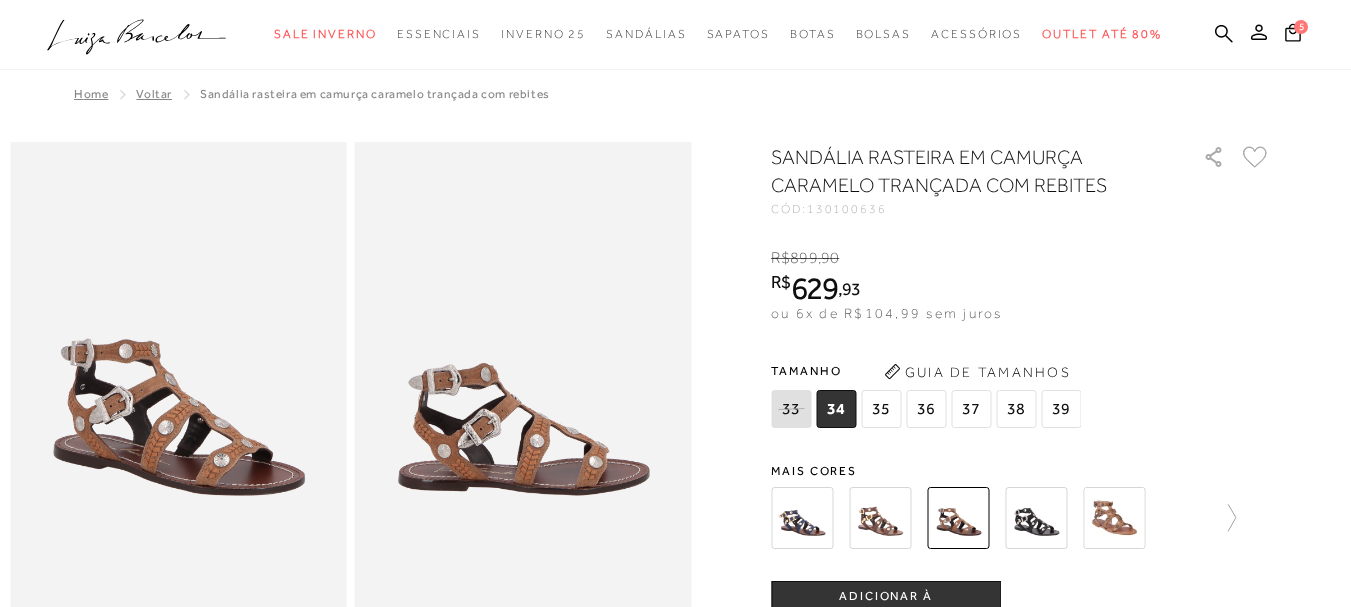 click at bounding box center (880, 518) 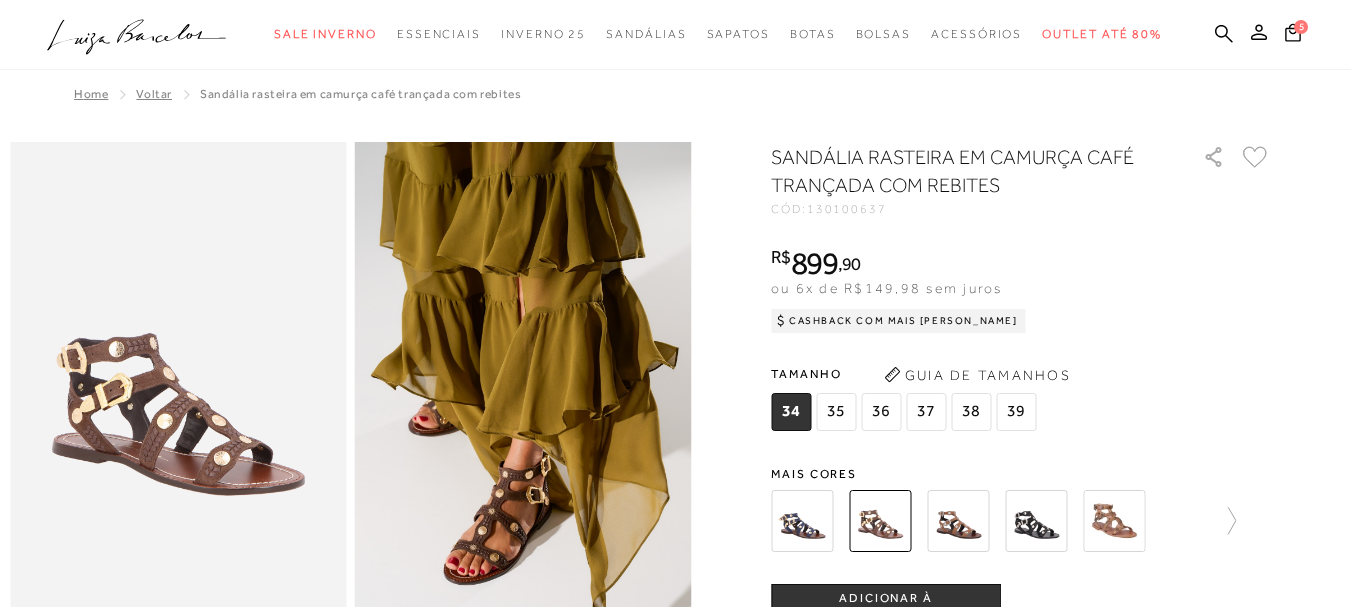 click on "39" at bounding box center (1016, 412) 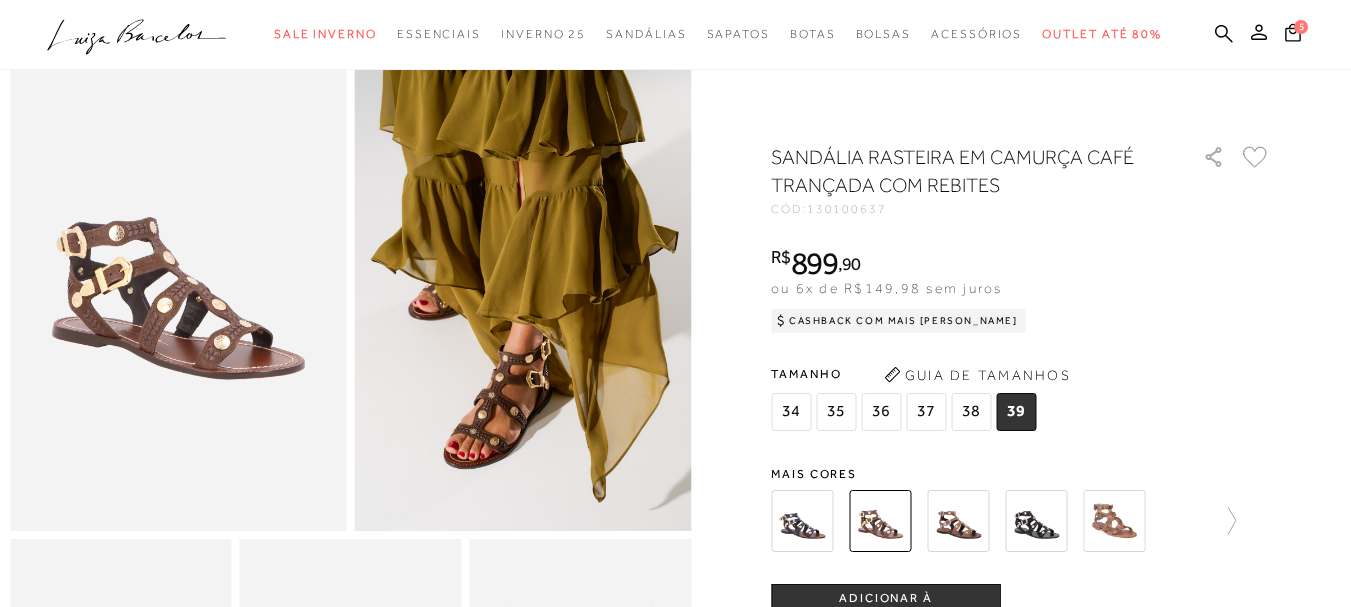 scroll, scrollTop: 300, scrollLeft: 0, axis: vertical 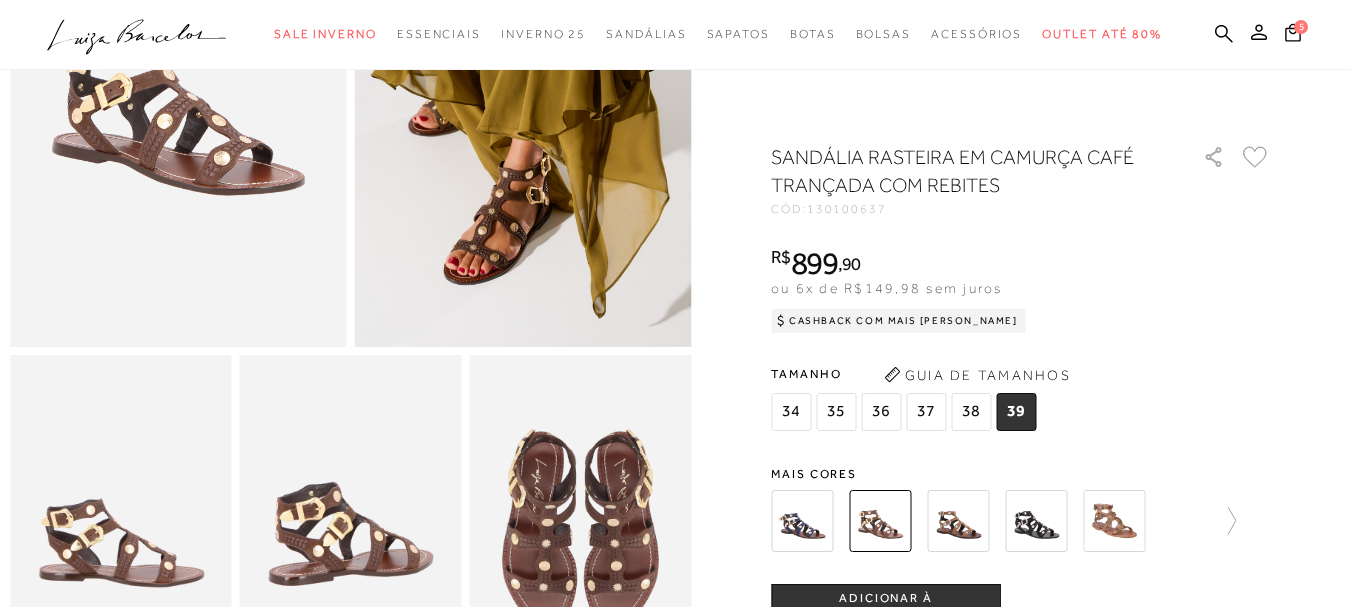 click on "ADICIONAR À [GEOGRAPHIC_DATA]" at bounding box center (886, 607) 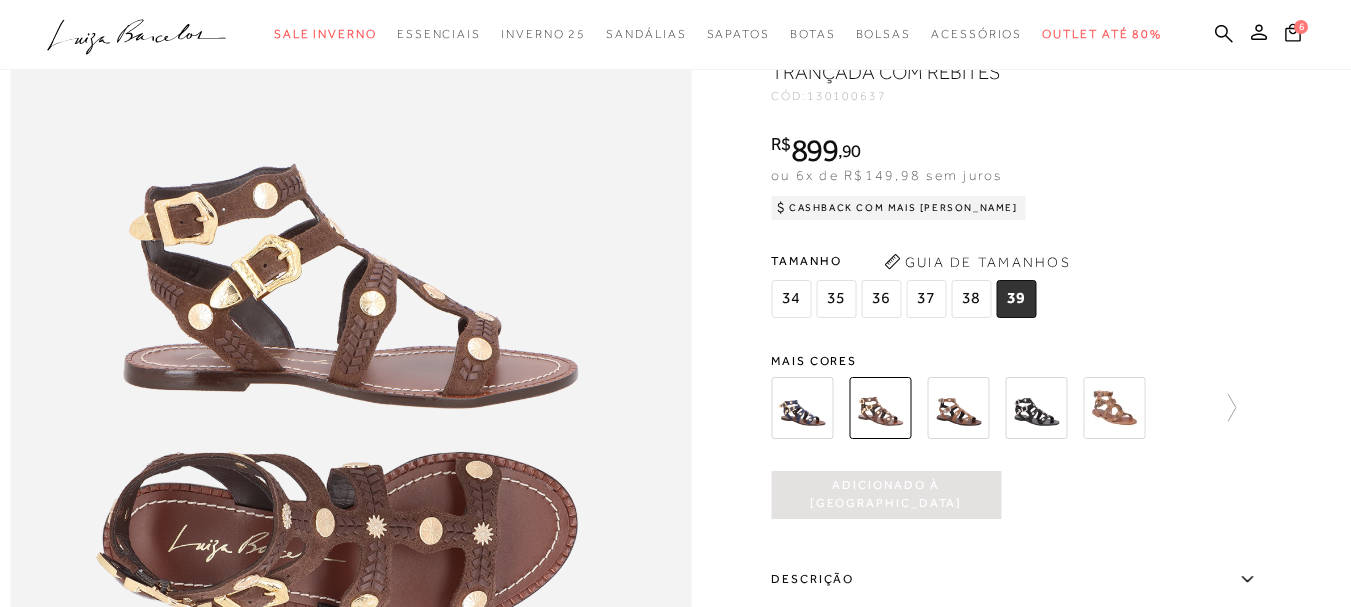 scroll, scrollTop: 1100, scrollLeft: 0, axis: vertical 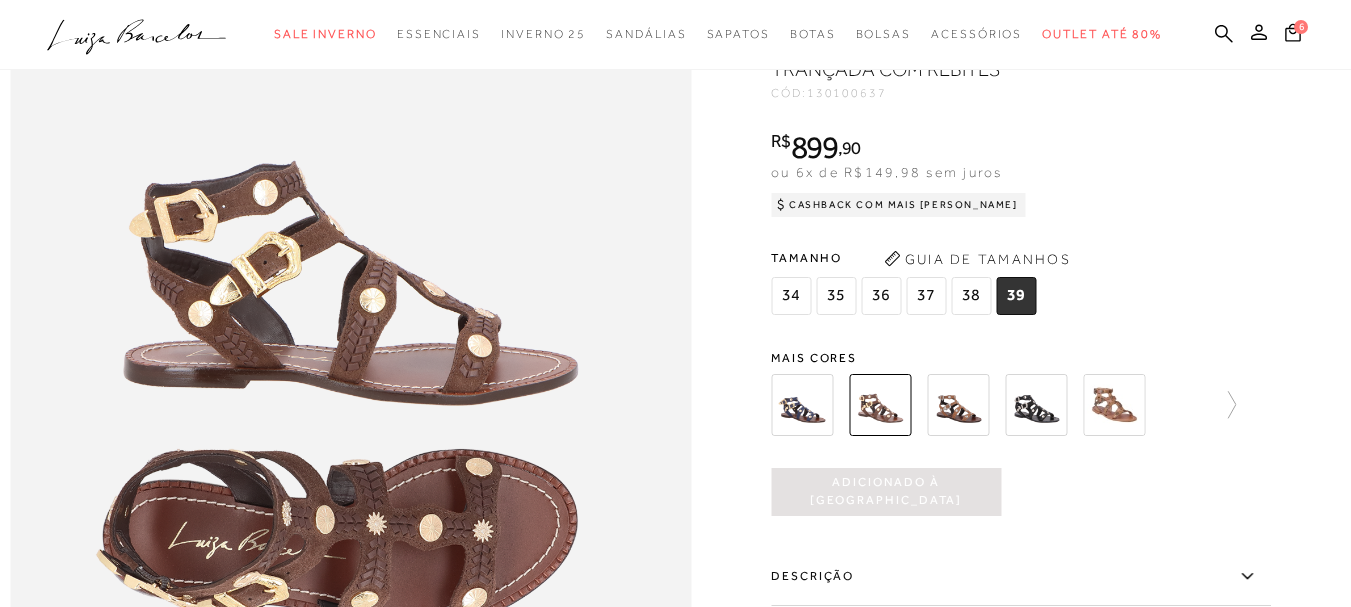 click on "Adicionado à [GEOGRAPHIC_DATA]" at bounding box center [886, 492] 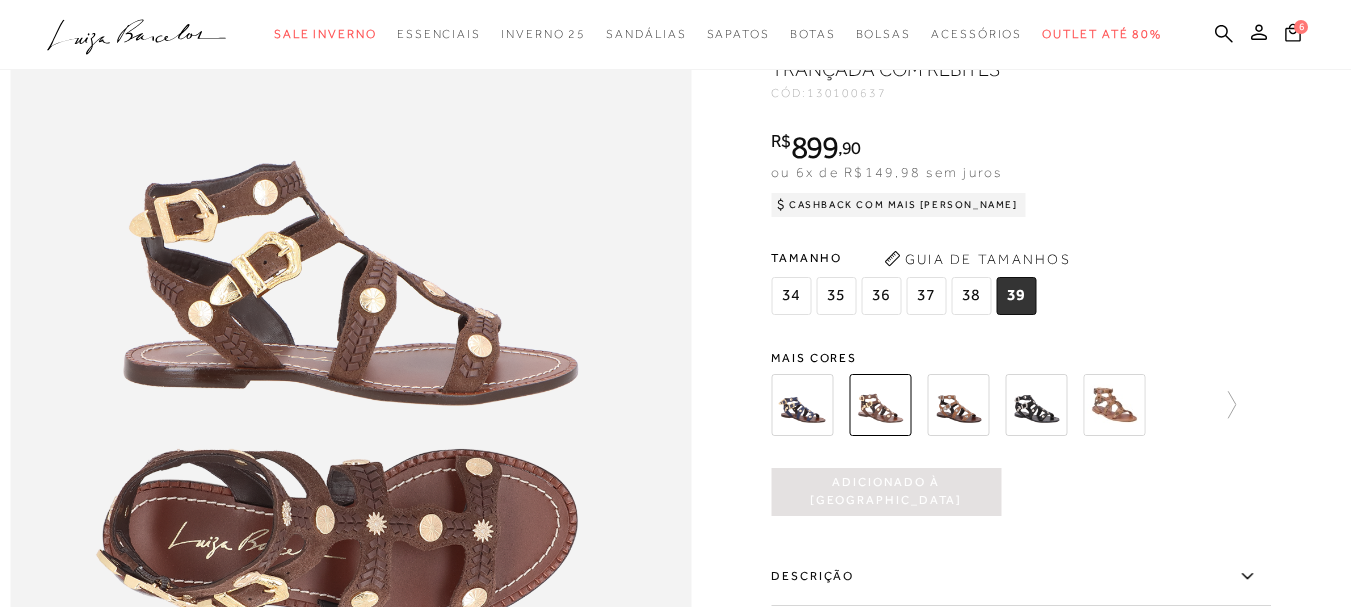 click on "Adicionado à [GEOGRAPHIC_DATA]" at bounding box center (886, 491) 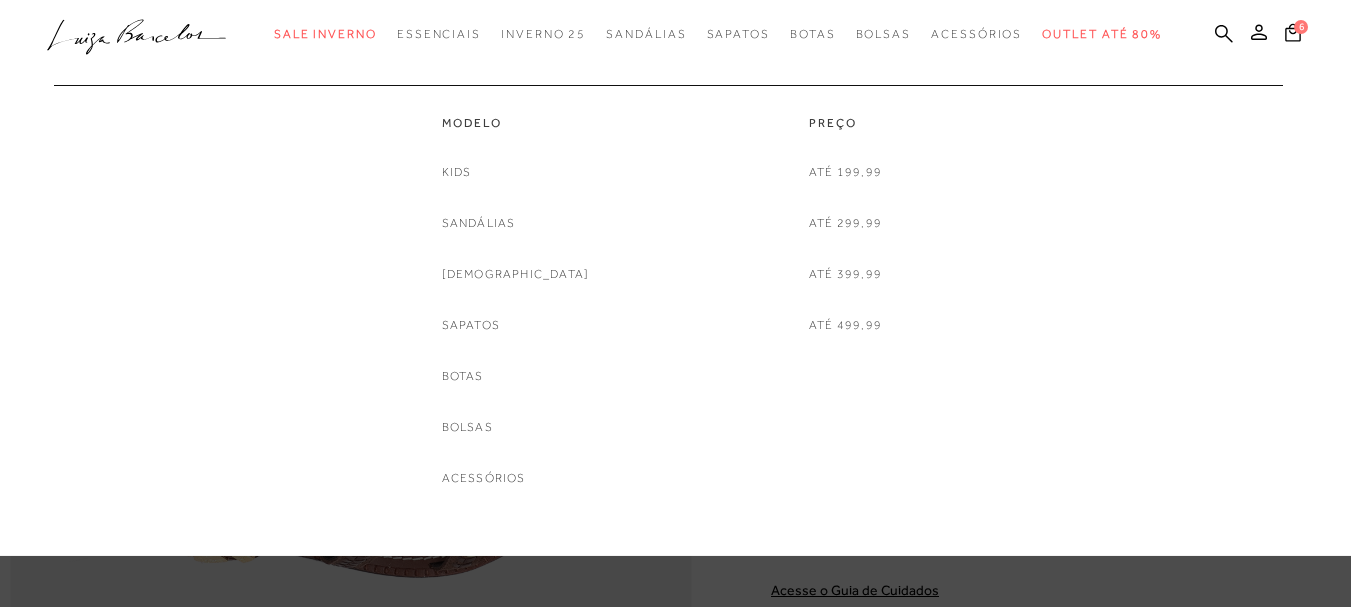 scroll, scrollTop: 1200, scrollLeft: 0, axis: vertical 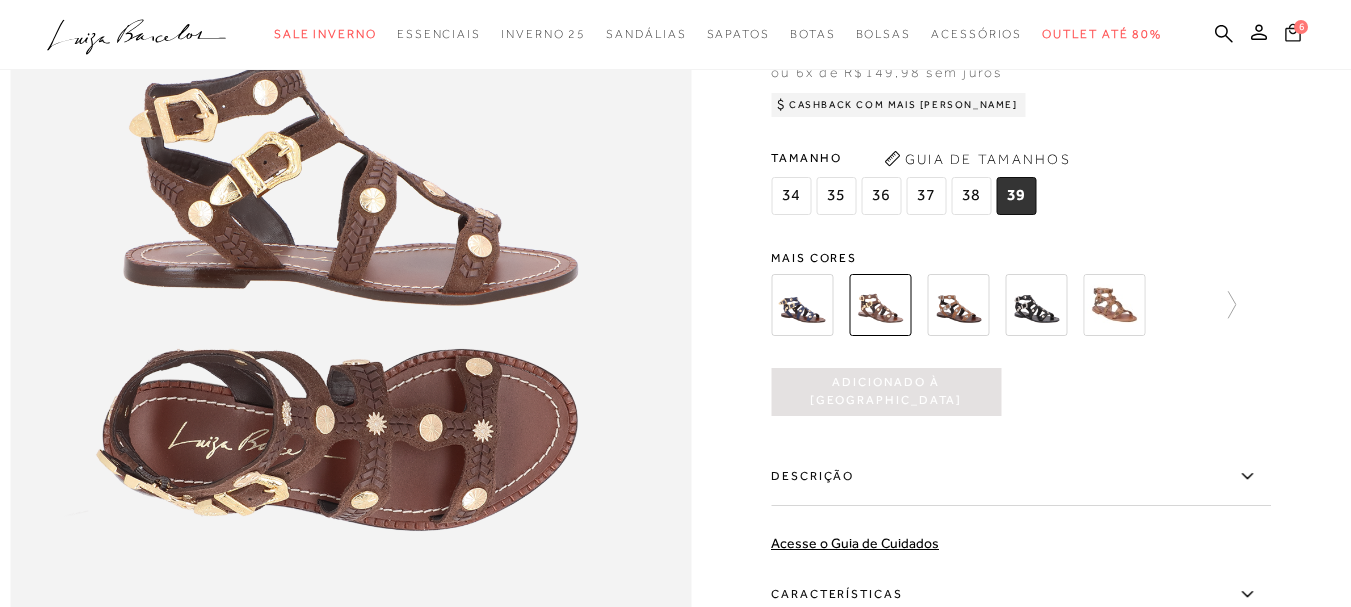 click on "6" at bounding box center (1301, 27) 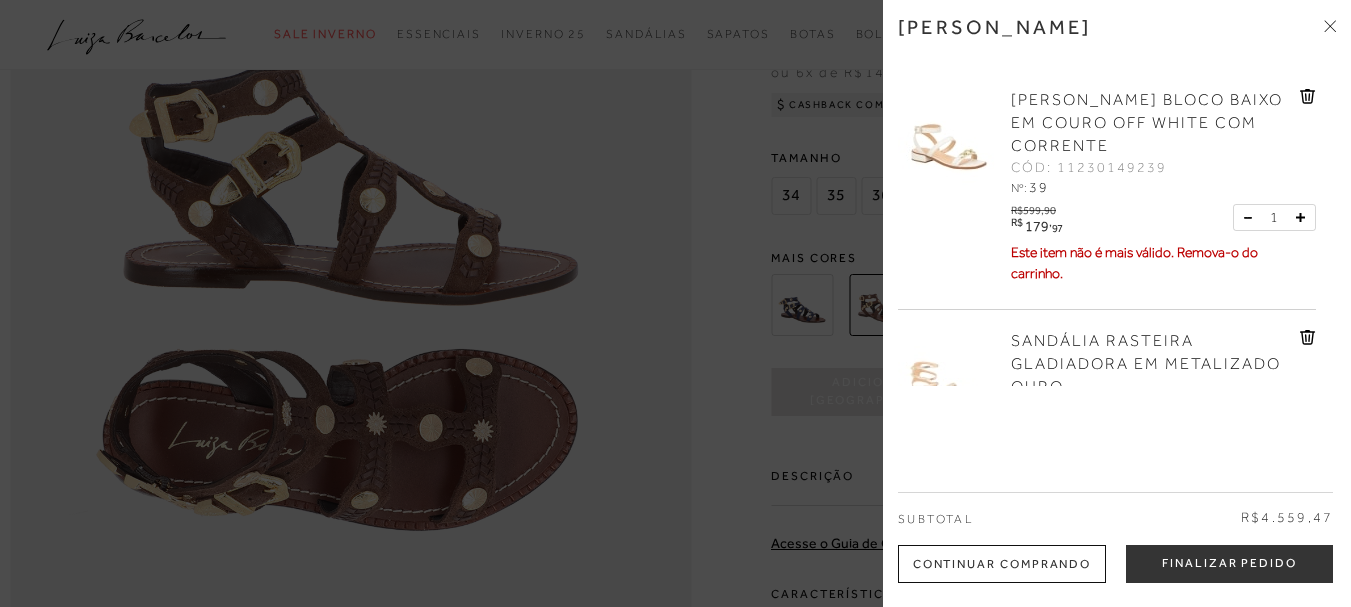click 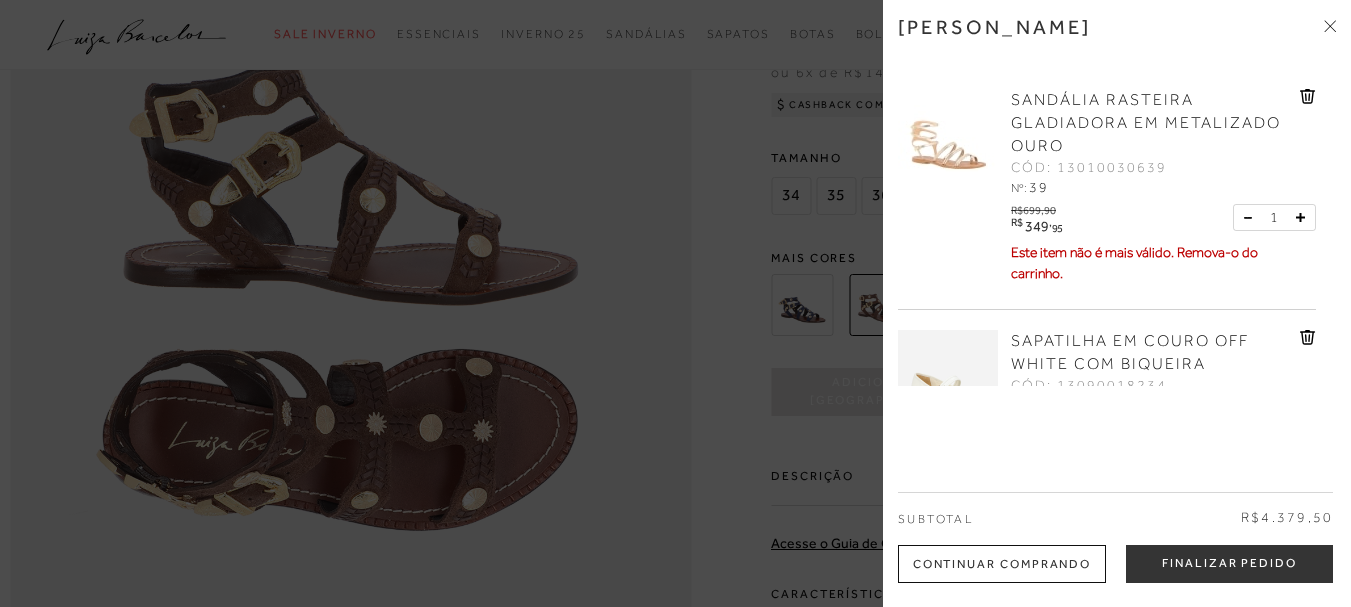 click 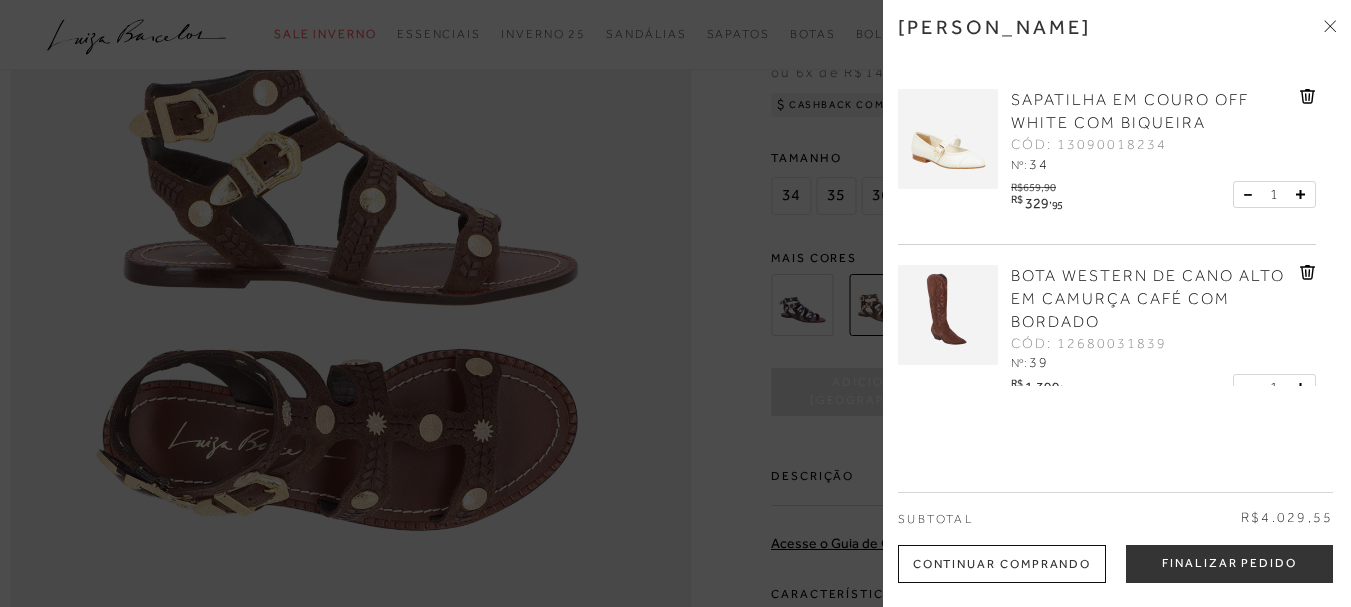 click 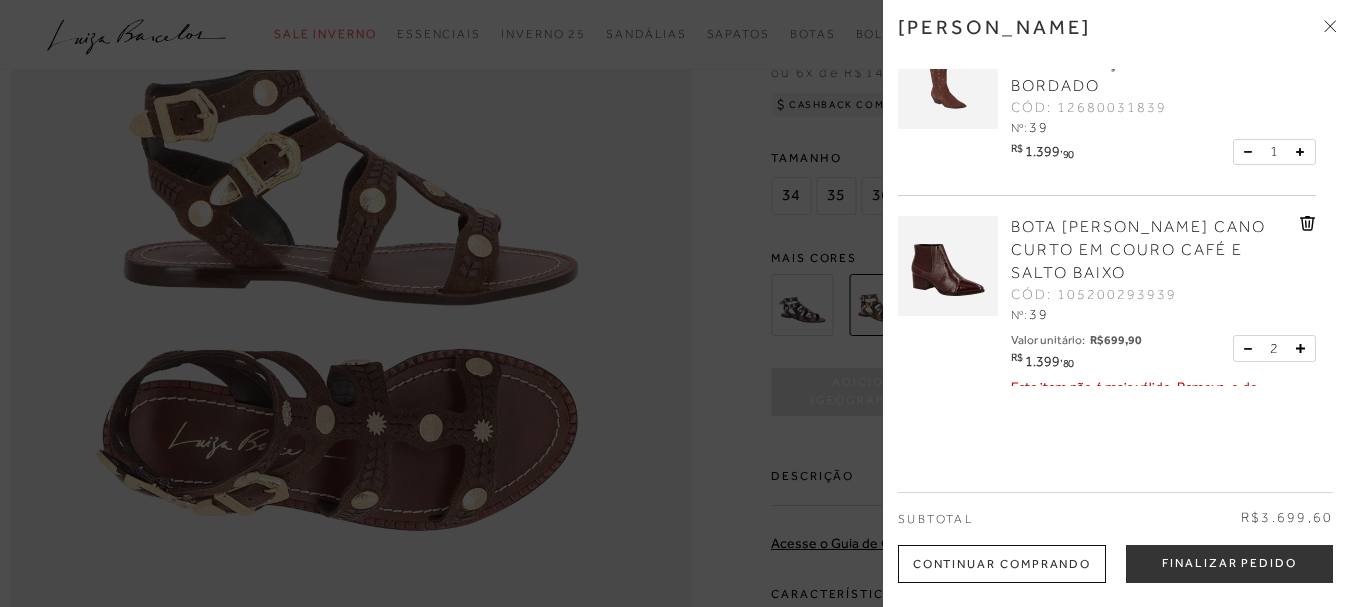 scroll, scrollTop: 105, scrollLeft: 0, axis: vertical 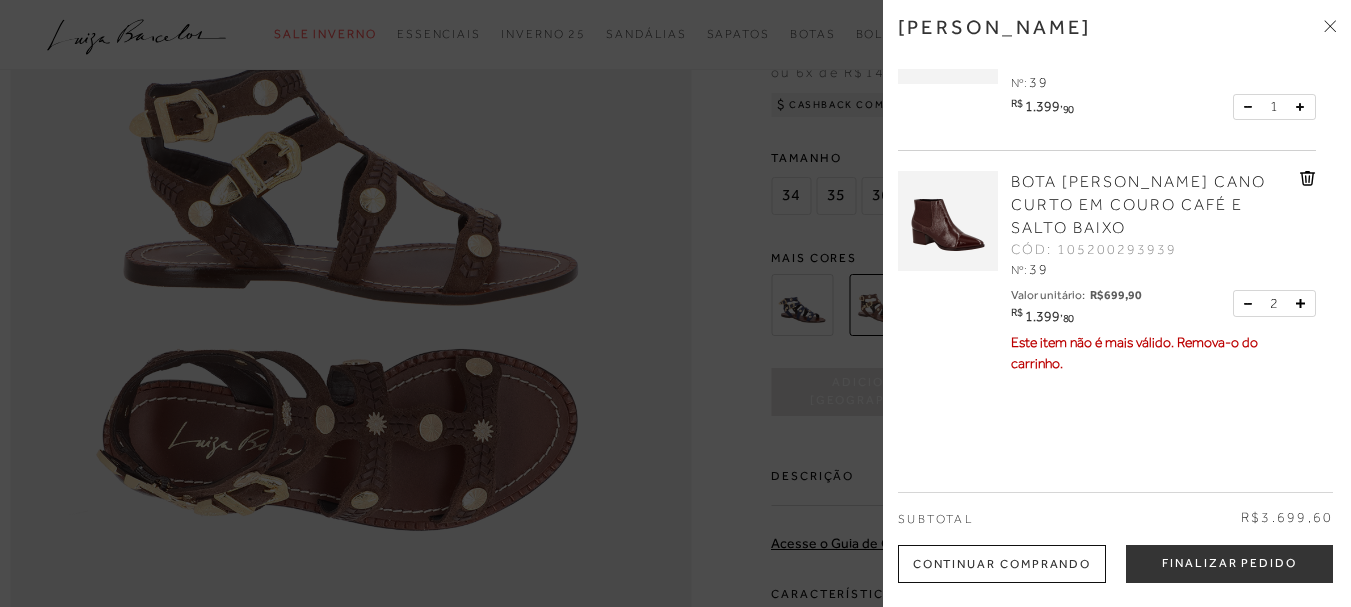 click 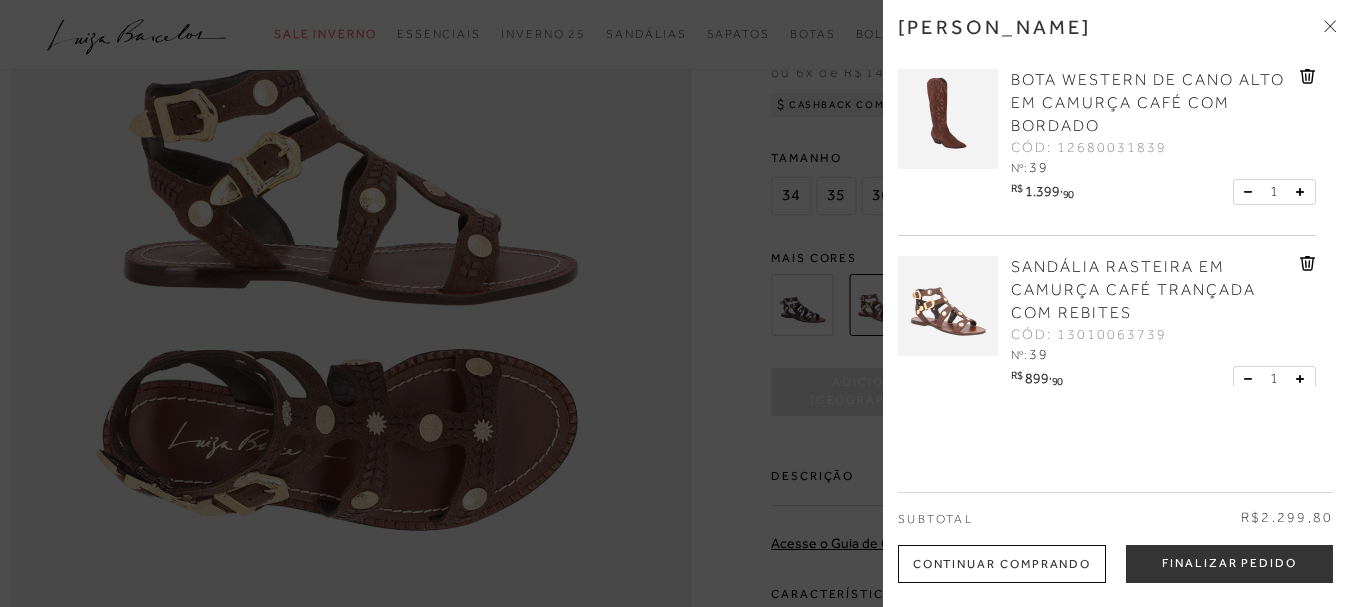 scroll, scrollTop: 0, scrollLeft: 0, axis: both 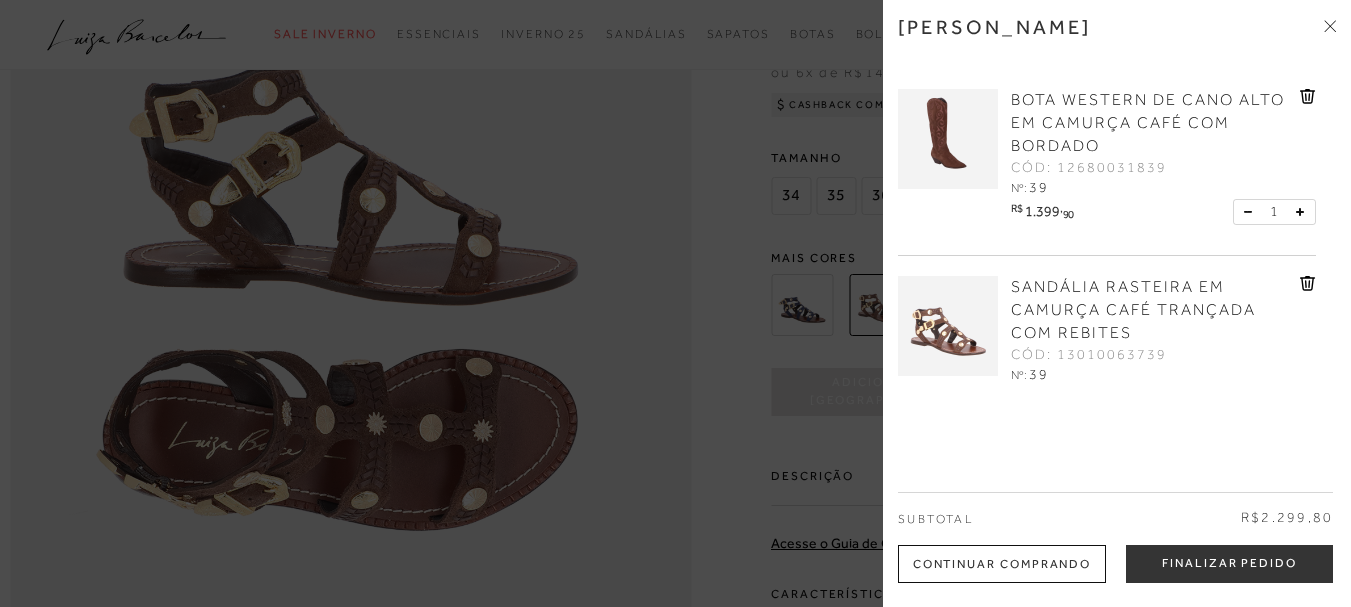 click 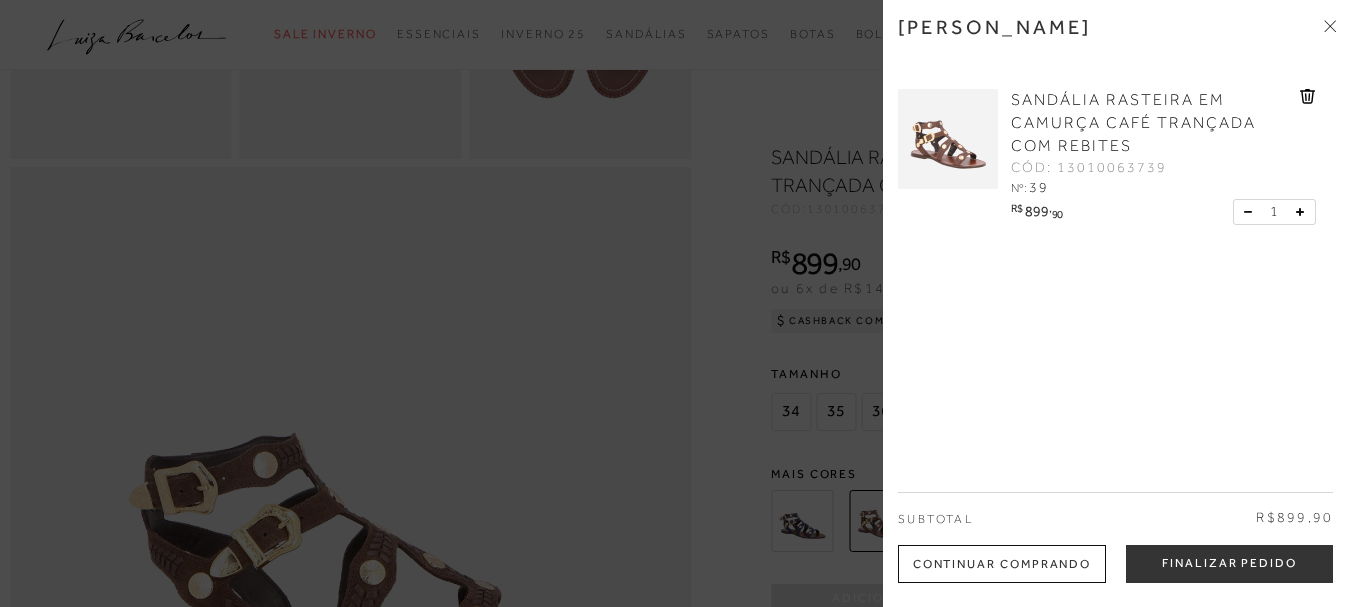 scroll, scrollTop: 600, scrollLeft: 0, axis: vertical 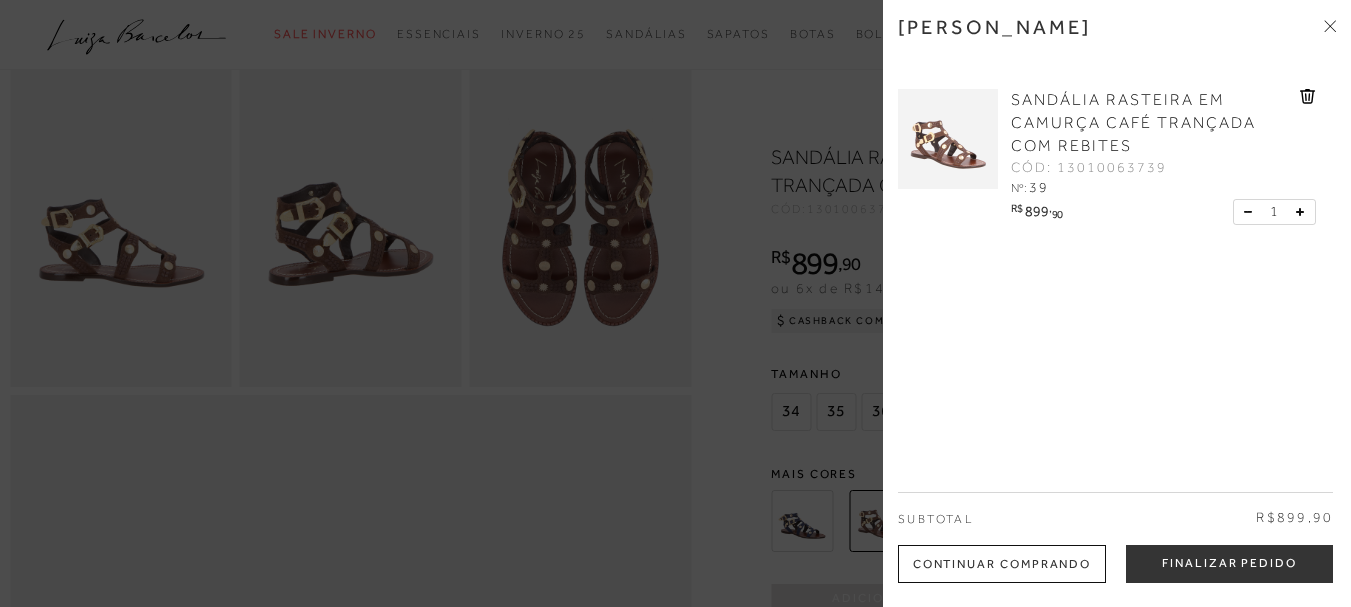 click 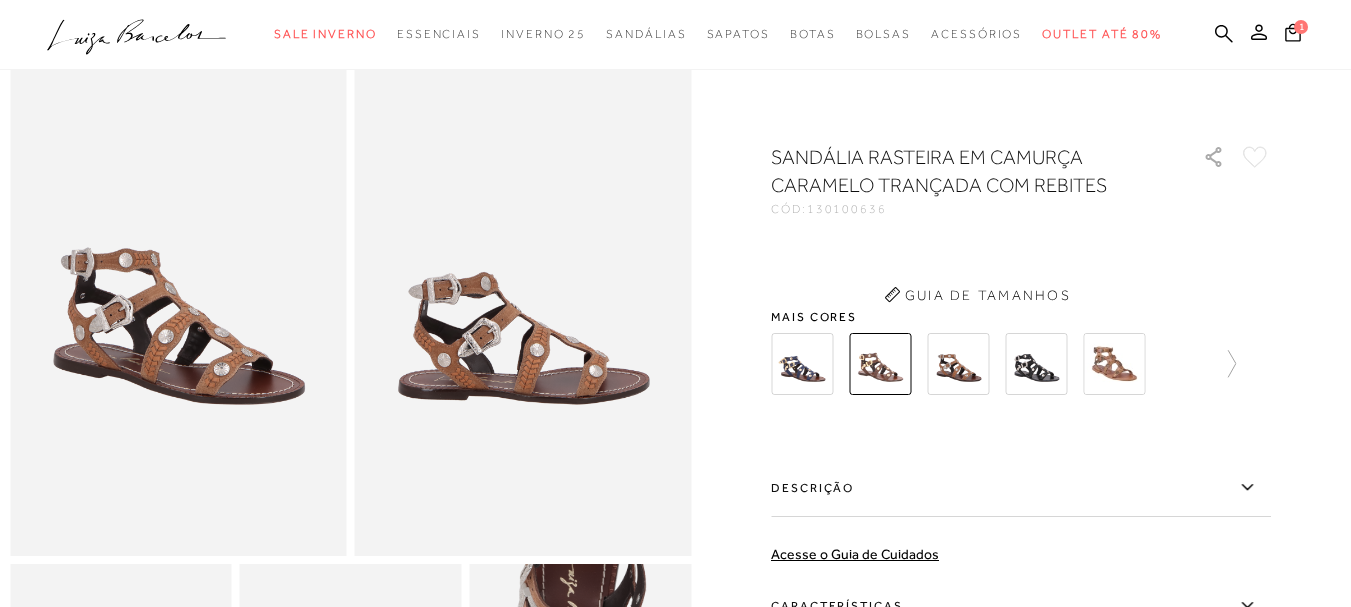 scroll, scrollTop: 0, scrollLeft: 0, axis: both 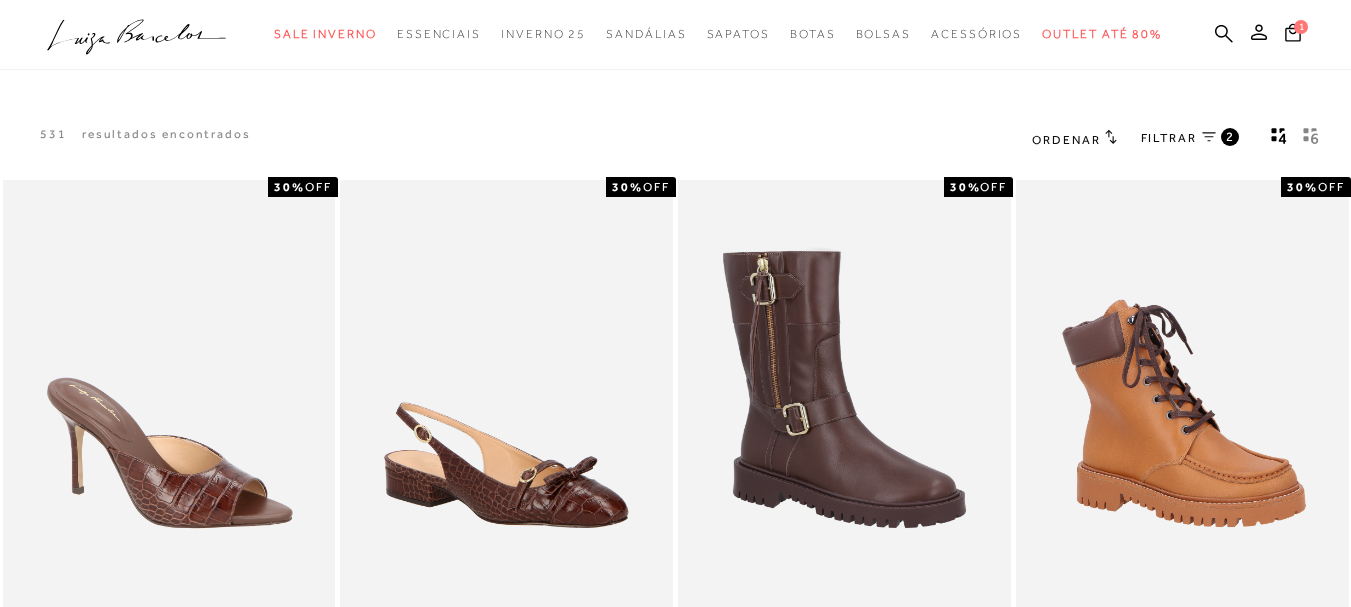 click on "2" at bounding box center [1230, 136] 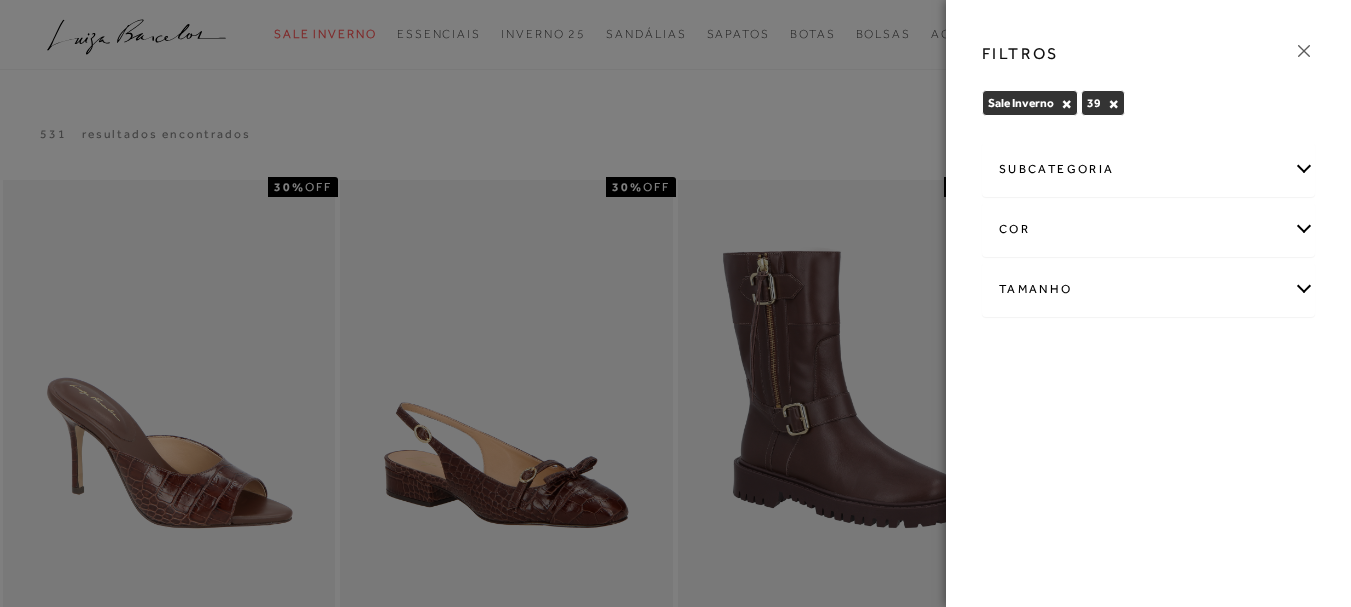 click 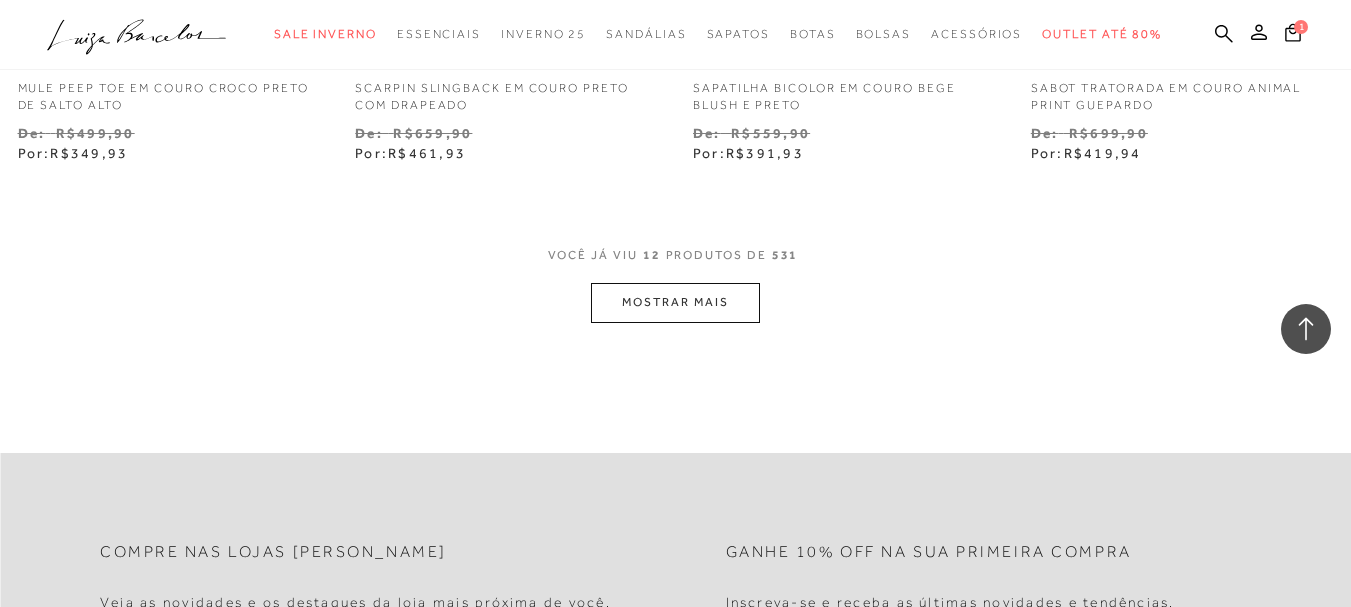 scroll, scrollTop: 2100, scrollLeft: 0, axis: vertical 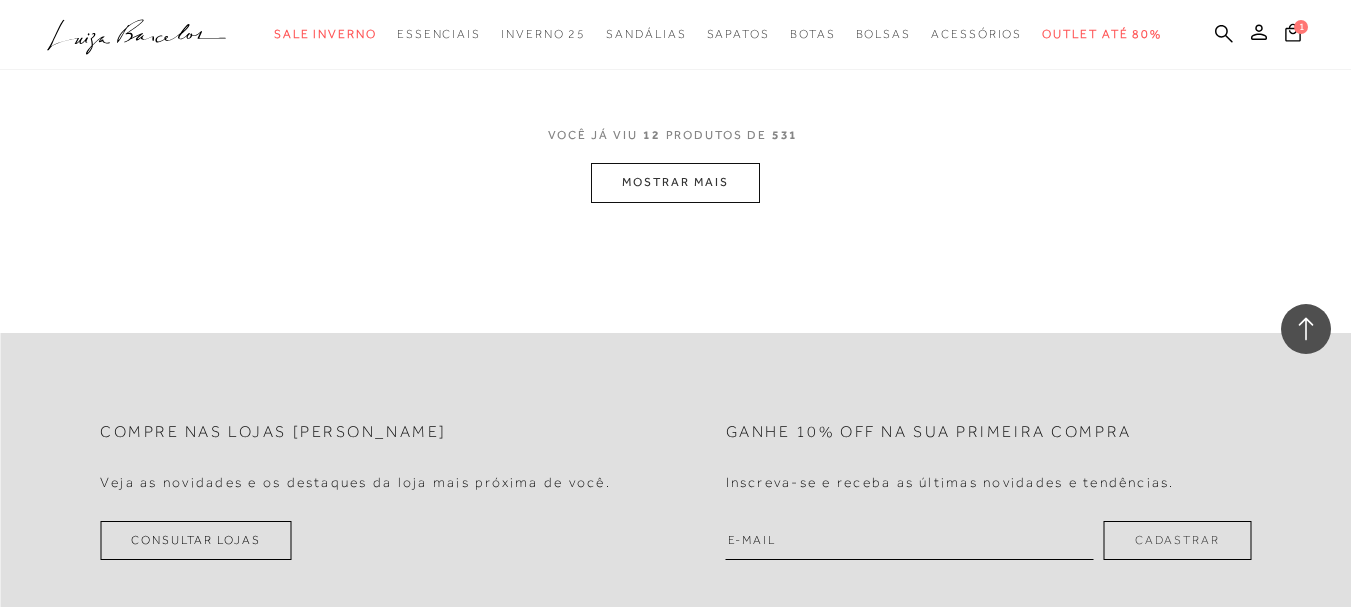 click on "MOSTRAR MAIS" at bounding box center (675, 182) 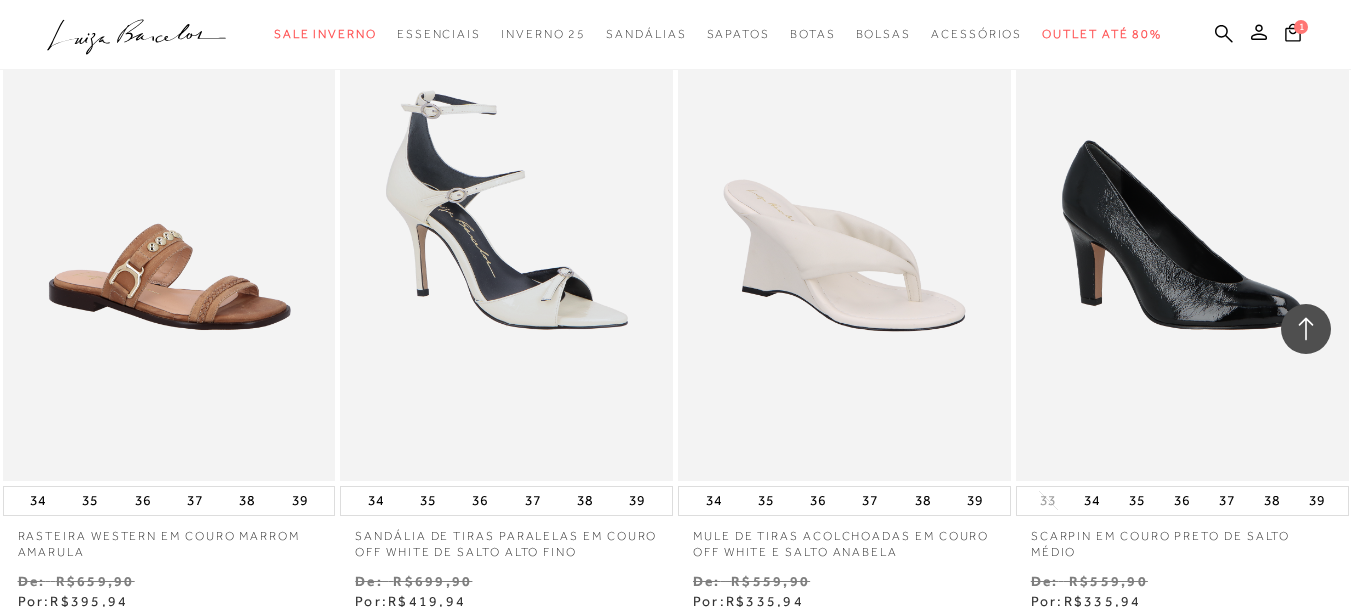 scroll, scrollTop: 4100, scrollLeft: 0, axis: vertical 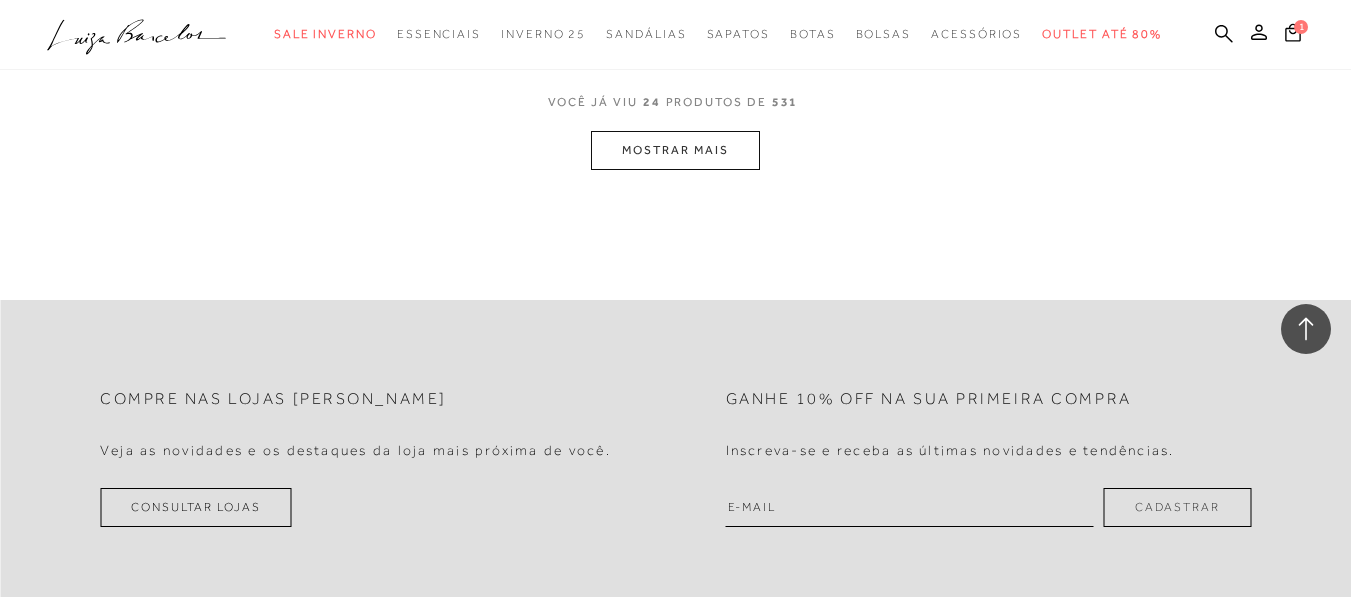 click on "MOSTRAR MAIS" at bounding box center [675, 150] 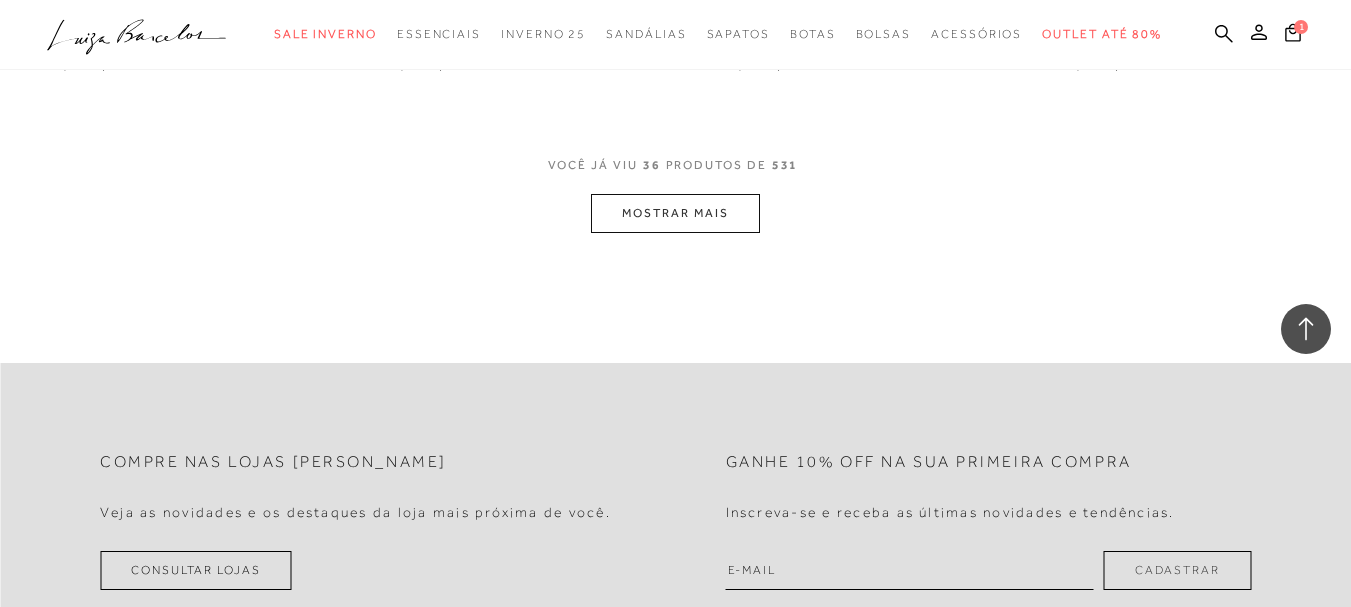 scroll, scrollTop: 6000, scrollLeft: 0, axis: vertical 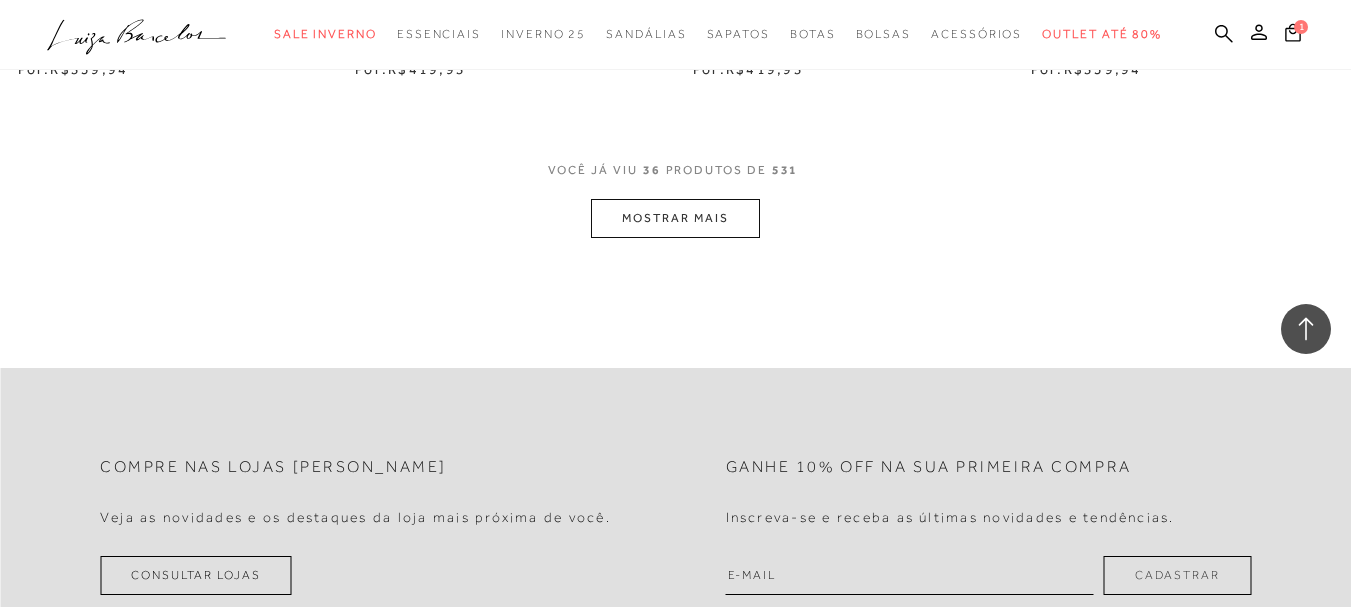click on "MOSTRAR MAIS" at bounding box center (675, 218) 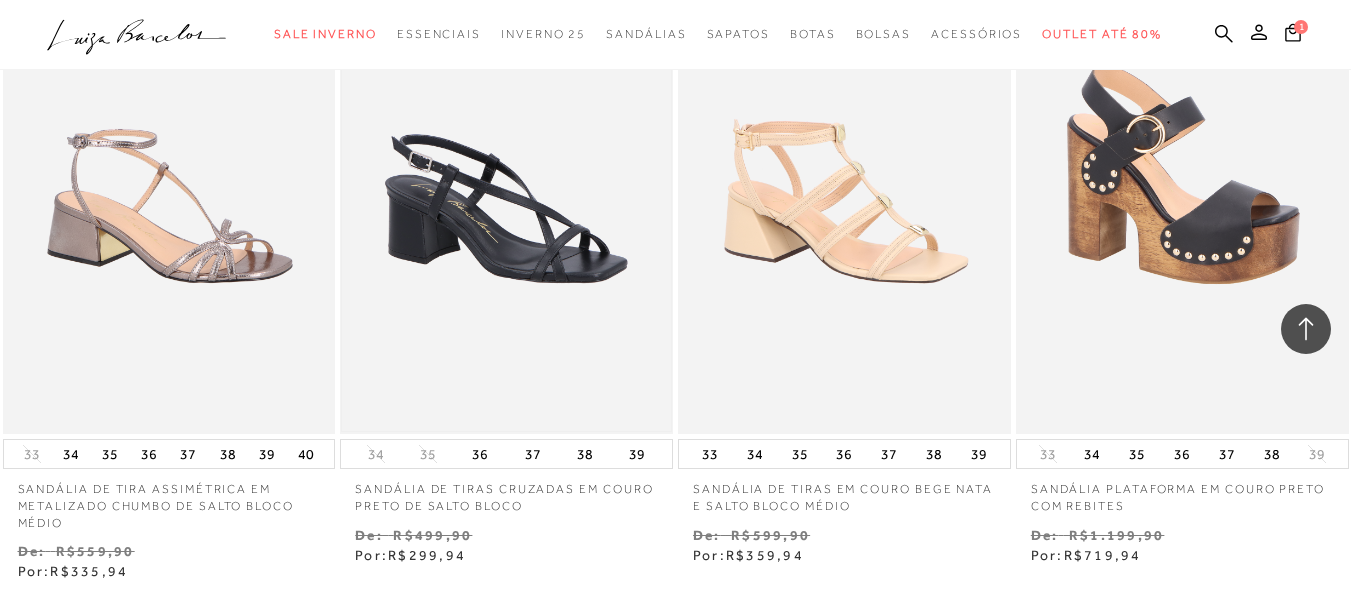 scroll, scrollTop: 7800, scrollLeft: 0, axis: vertical 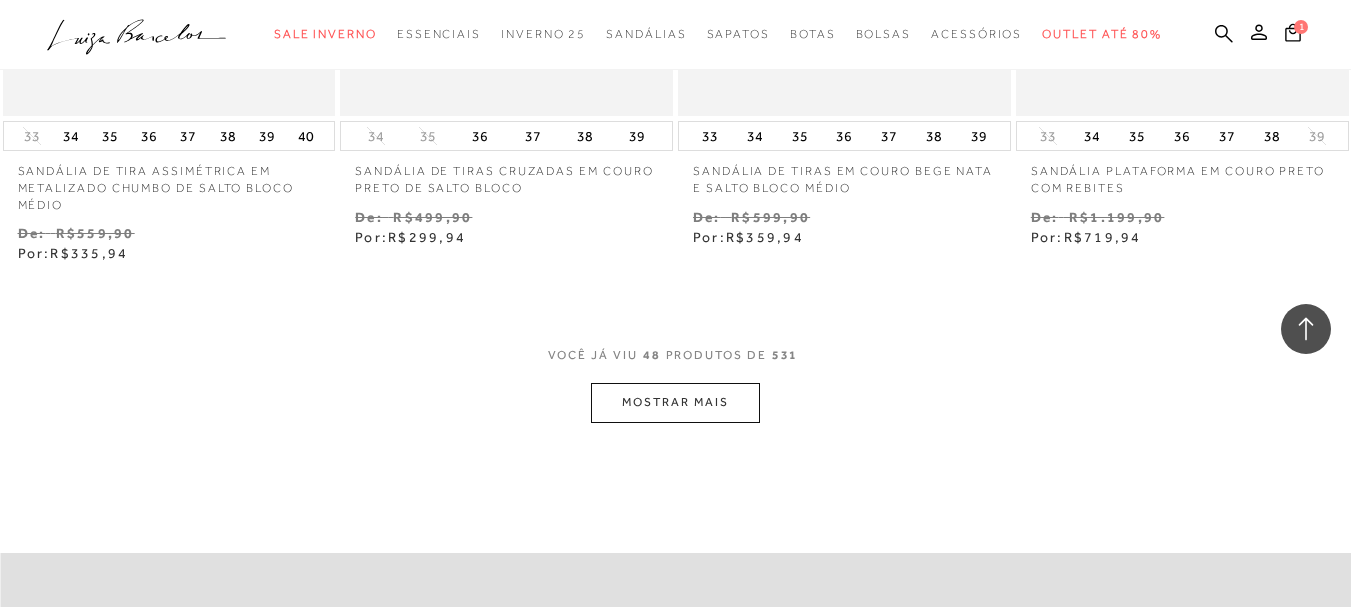 click on "MOSTRAR MAIS" at bounding box center [675, 402] 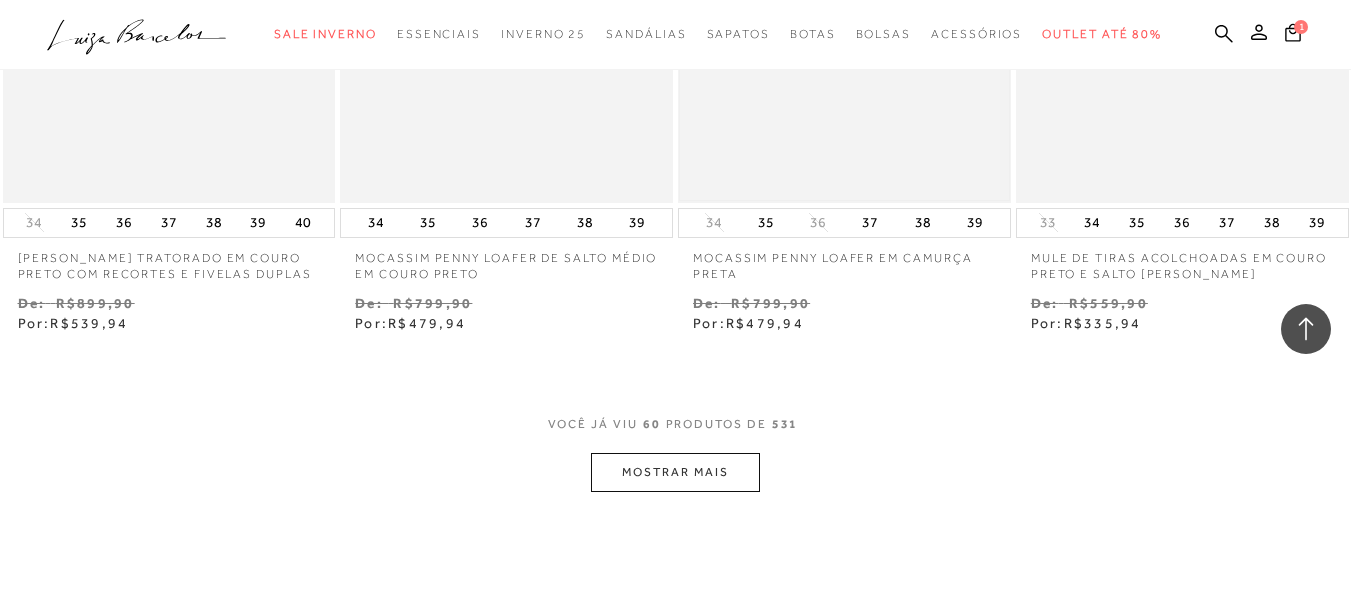 scroll, scrollTop: 9700, scrollLeft: 0, axis: vertical 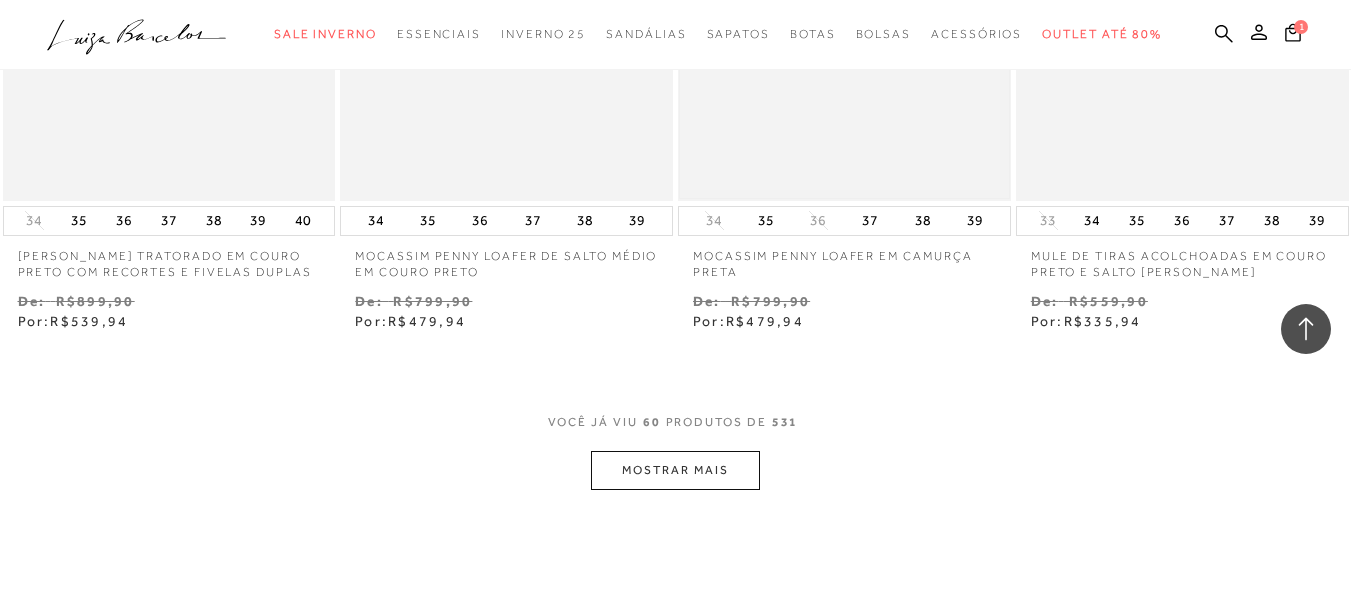 click on "MOSTRAR MAIS" at bounding box center [675, 470] 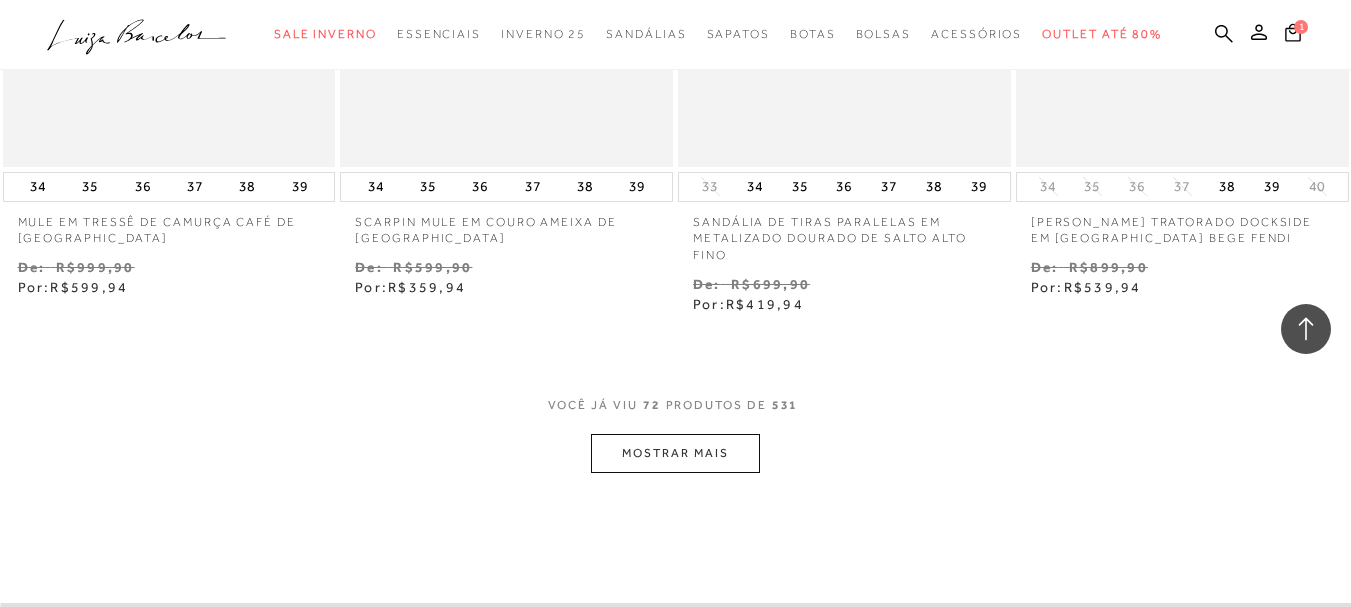 scroll, scrollTop: 11700, scrollLeft: 0, axis: vertical 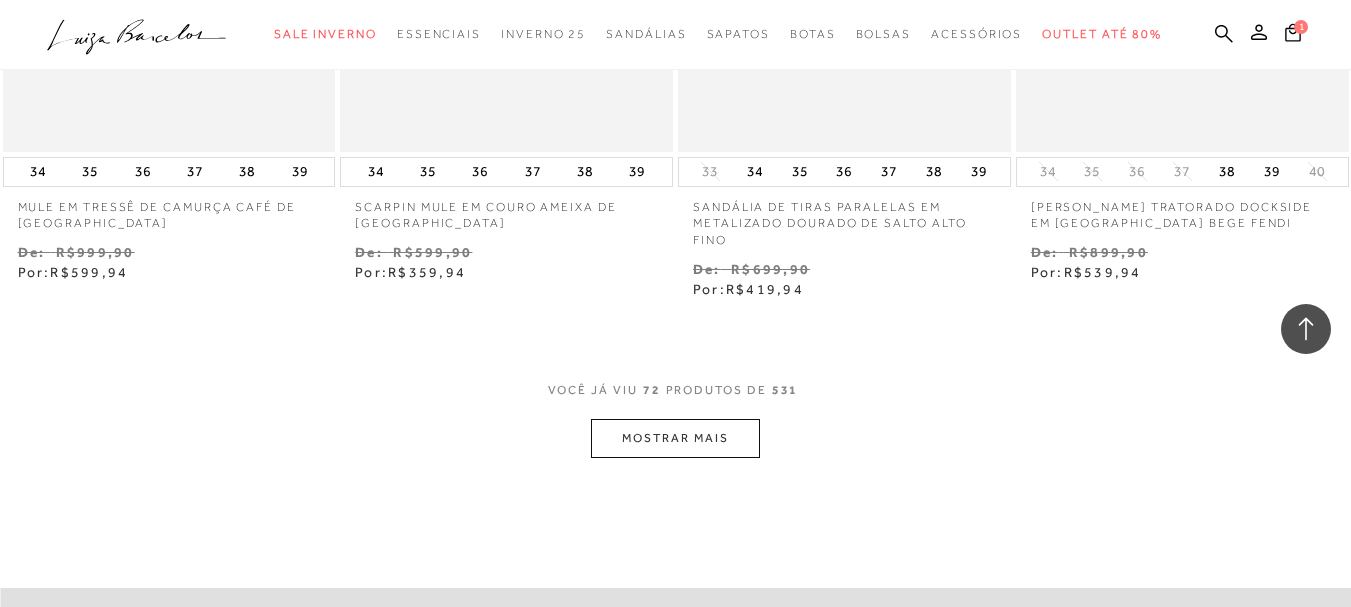 click on "MOSTRAR MAIS" at bounding box center (675, 438) 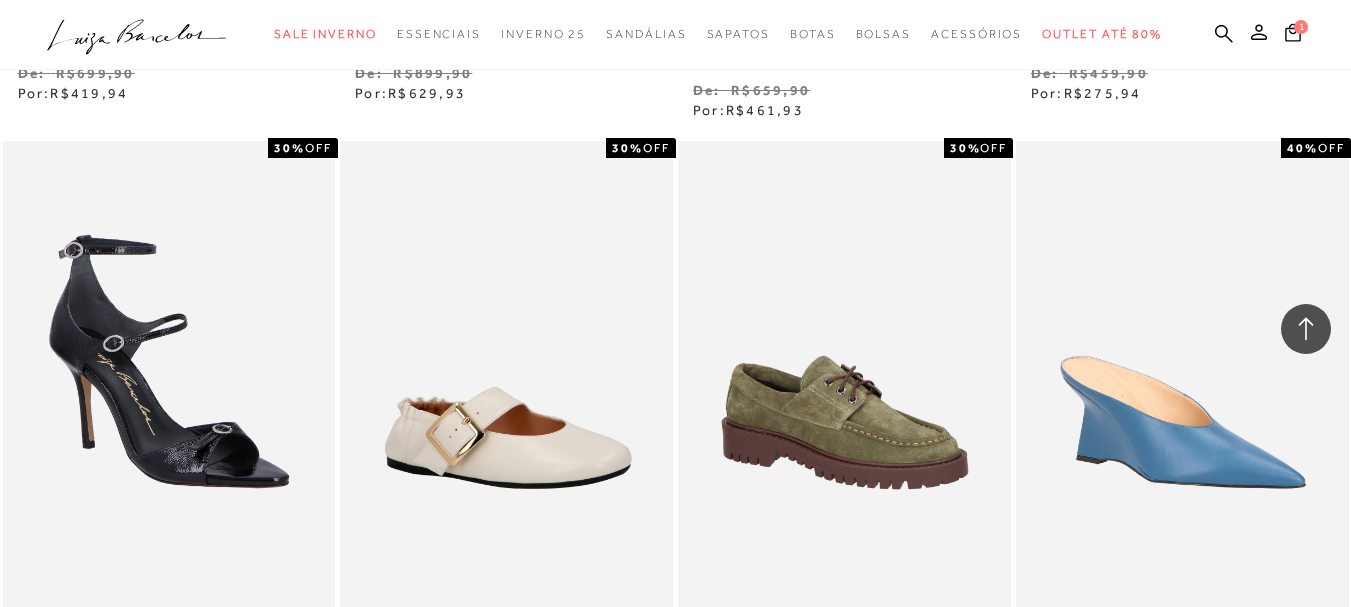 scroll, scrollTop: 12700, scrollLeft: 0, axis: vertical 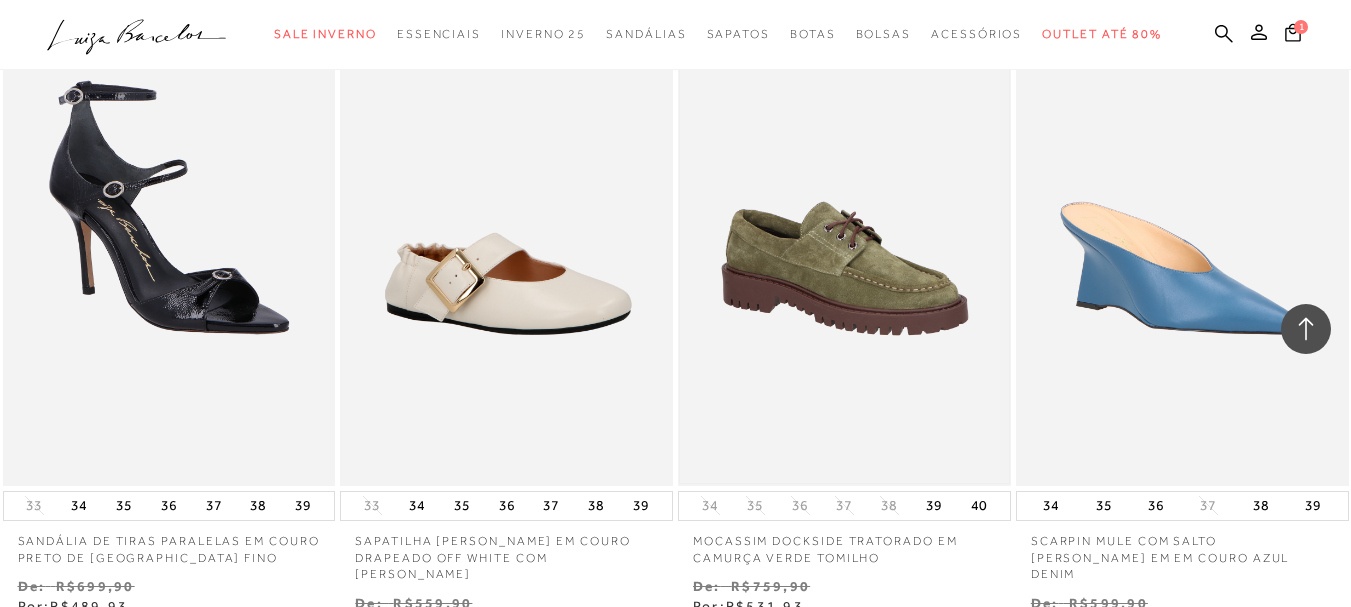 click at bounding box center [844, 236] 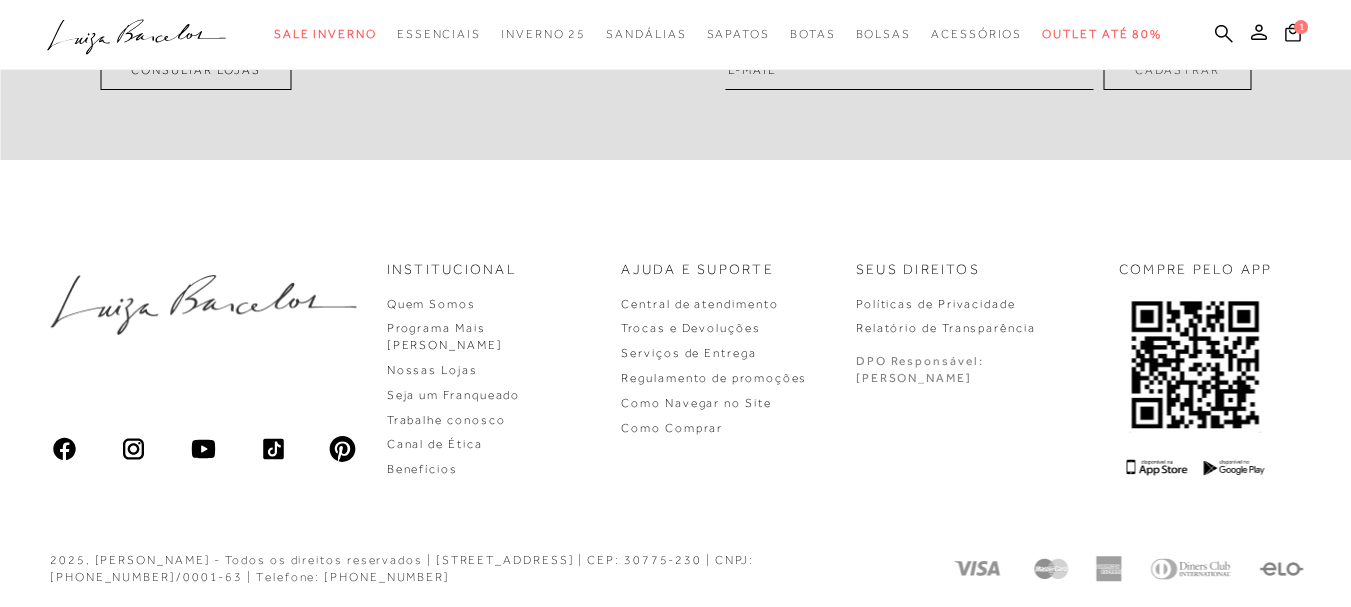 scroll, scrollTop: 0, scrollLeft: 0, axis: both 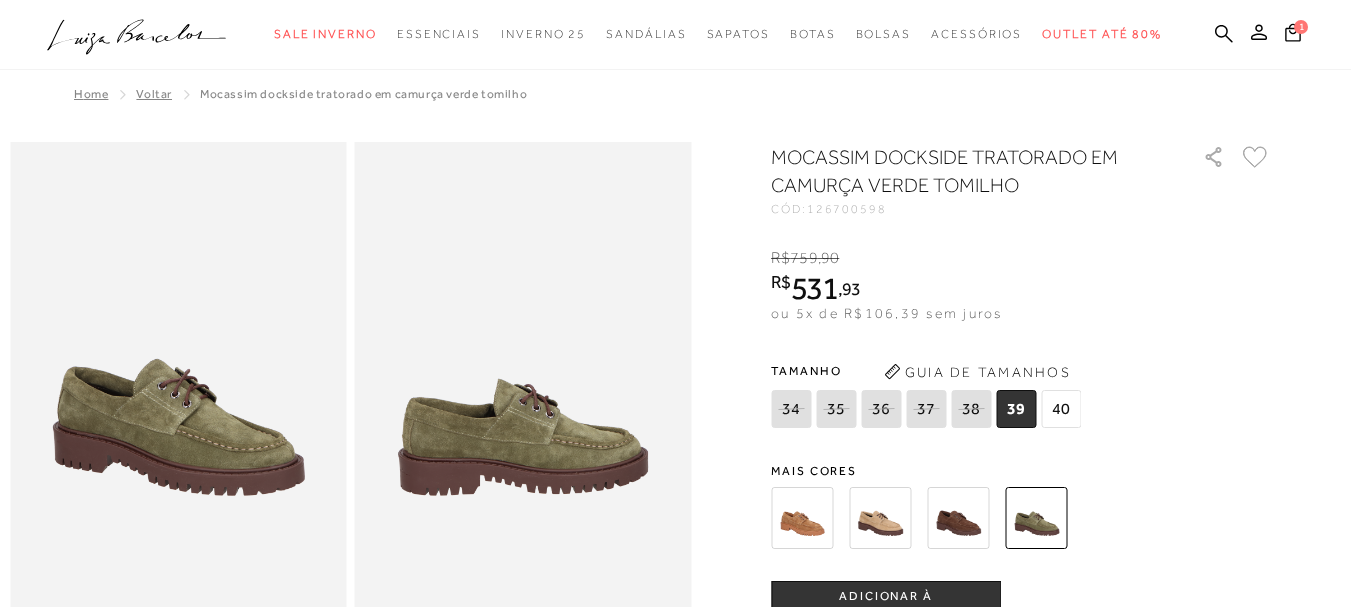 click at bounding box center (880, 518) 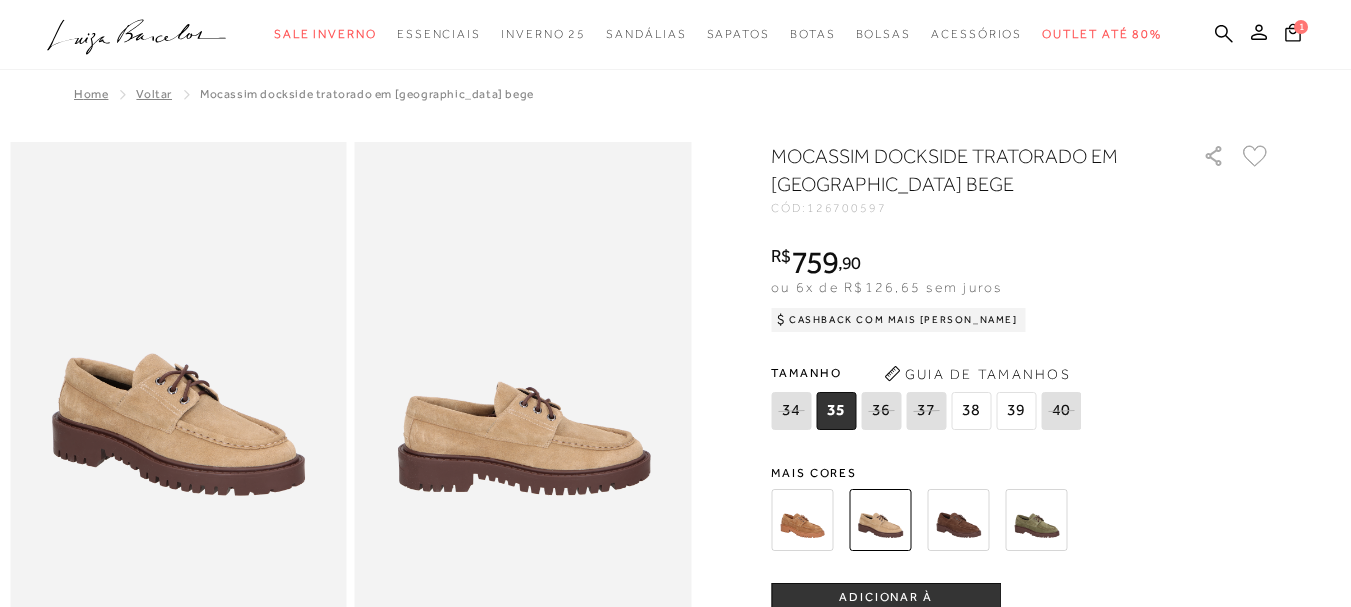 click at bounding box center (958, 520) 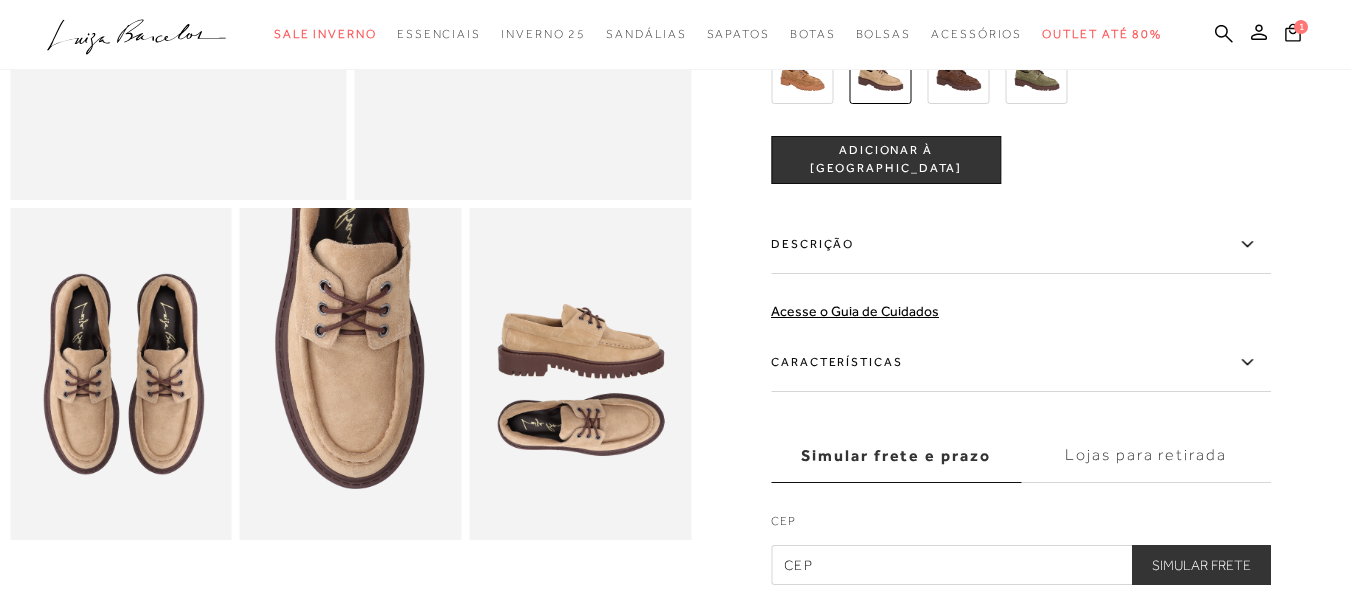 scroll, scrollTop: 400, scrollLeft: 0, axis: vertical 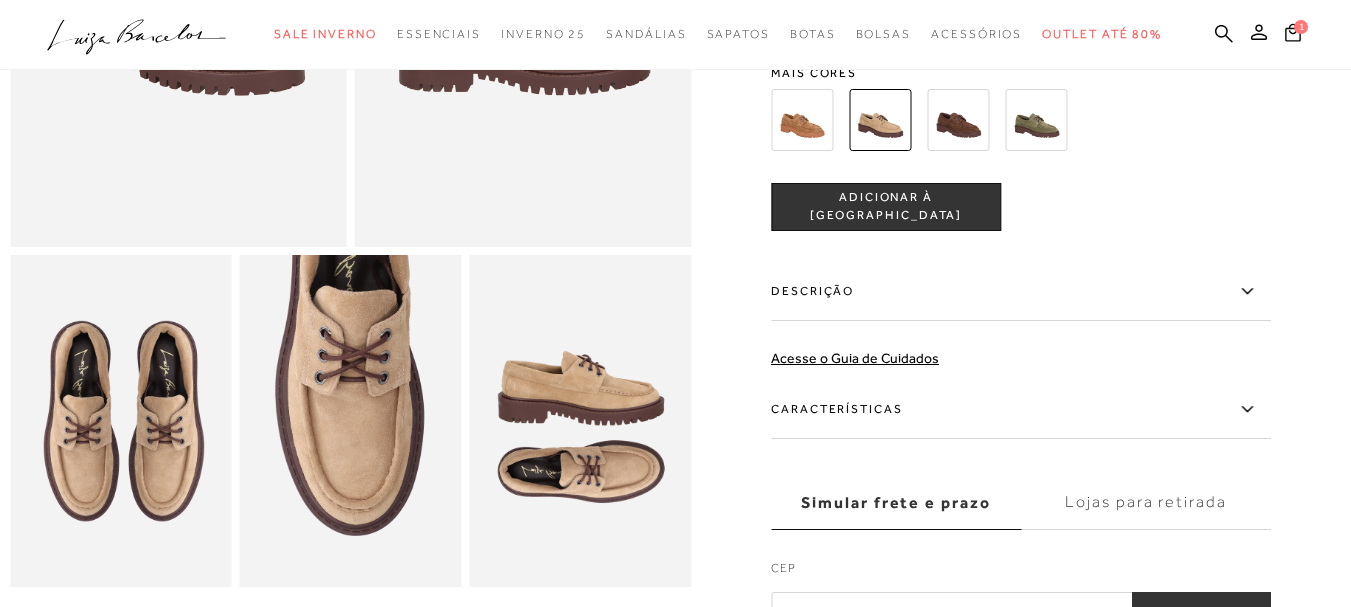 click on "ADICIONAR À [GEOGRAPHIC_DATA]" at bounding box center (886, 207) 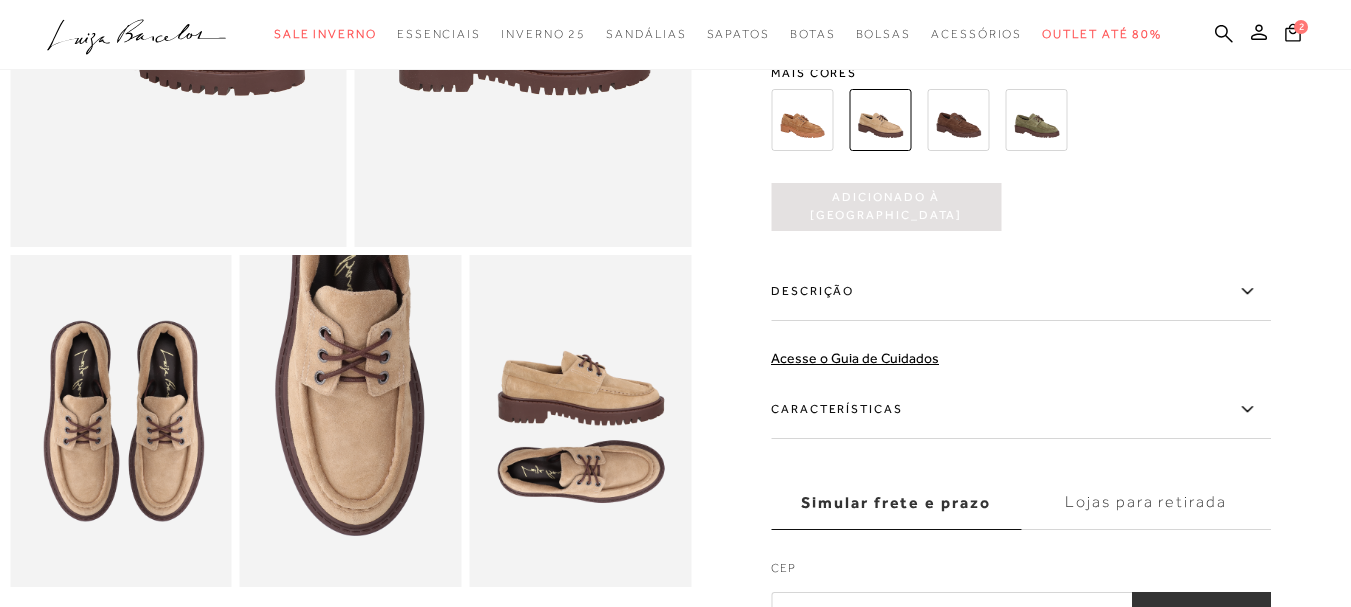 click on "Adicionado à [GEOGRAPHIC_DATA]" at bounding box center [886, 207] 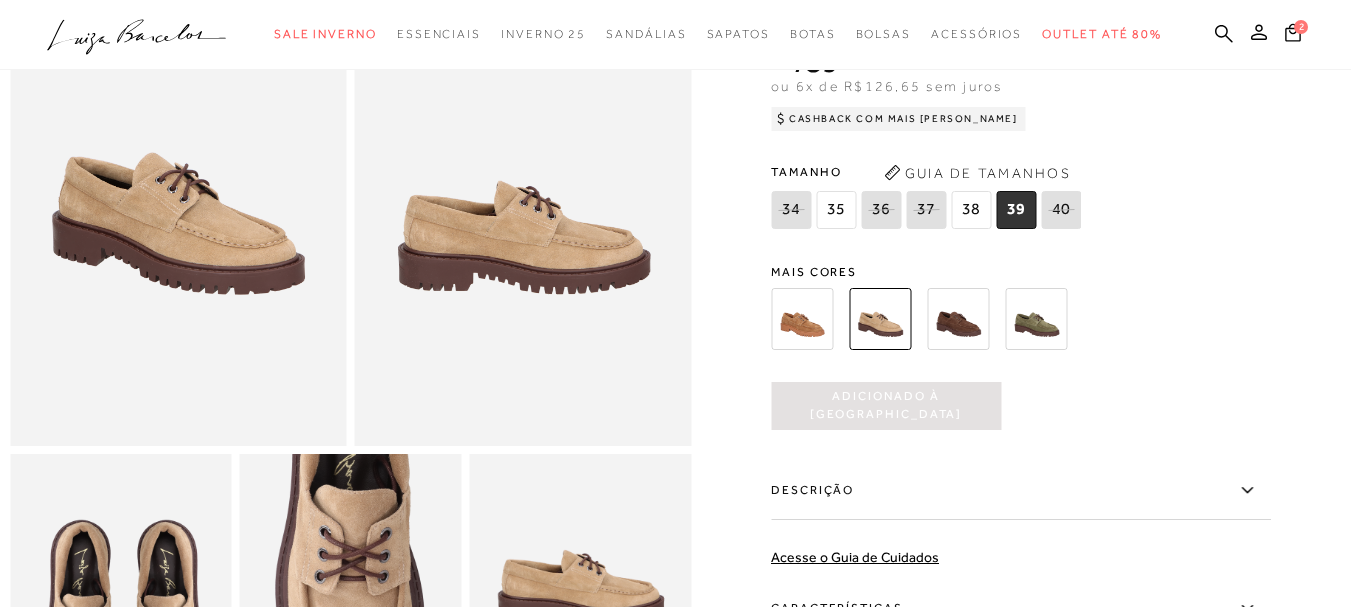 scroll, scrollTop: 200, scrollLeft: 0, axis: vertical 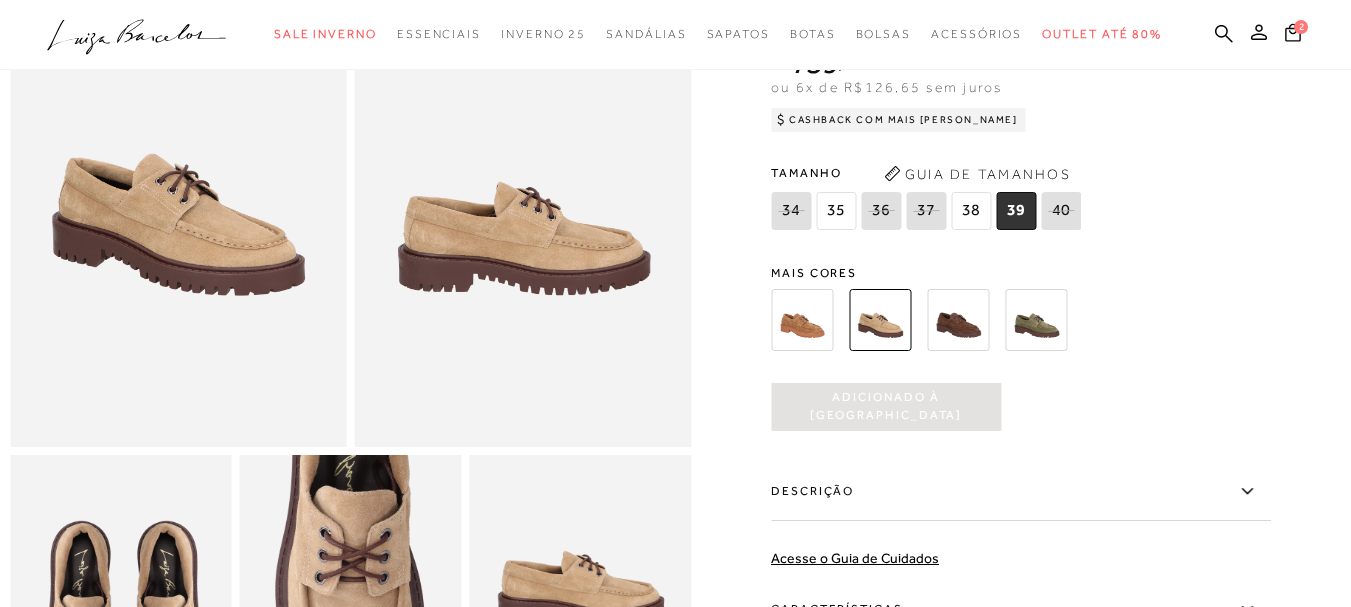 click at bounding box center [880, 320] 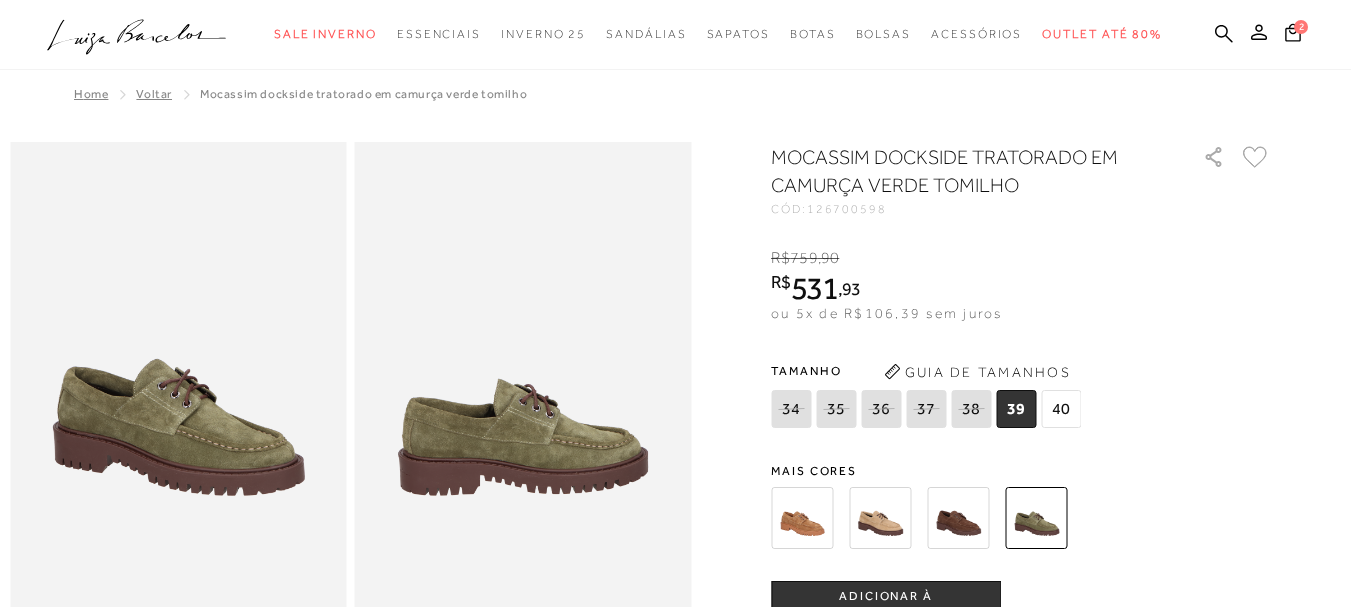 scroll, scrollTop: 100, scrollLeft: 0, axis: vertical 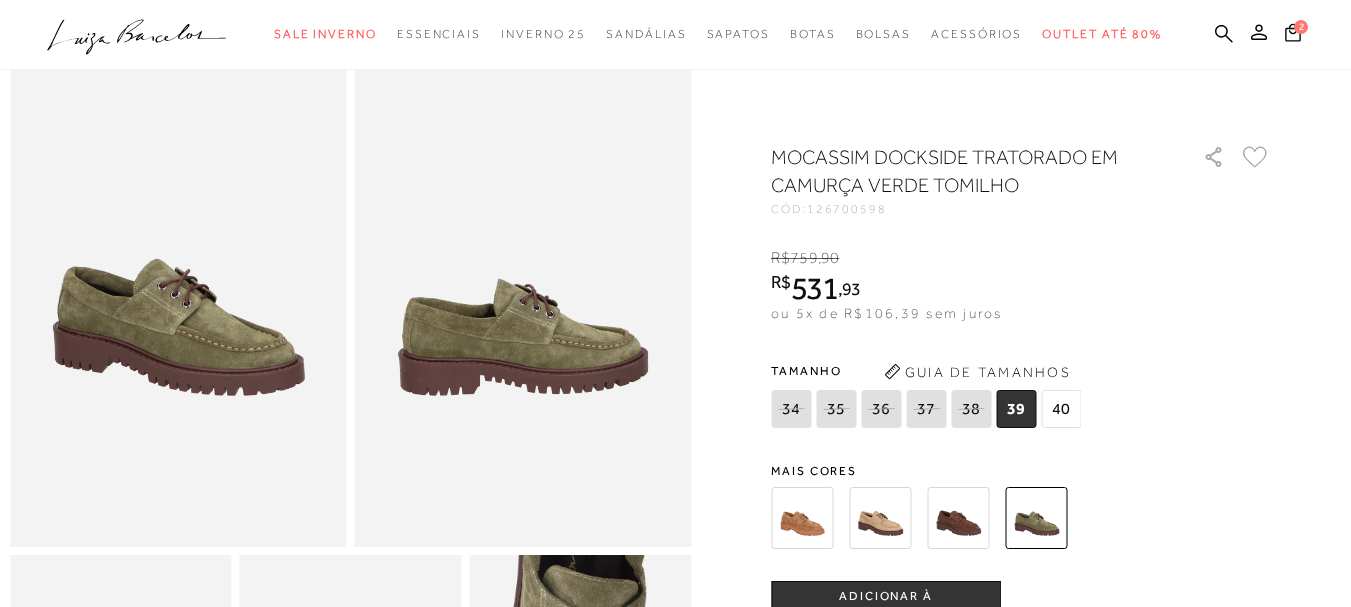 click at bounding box center [958, 518] 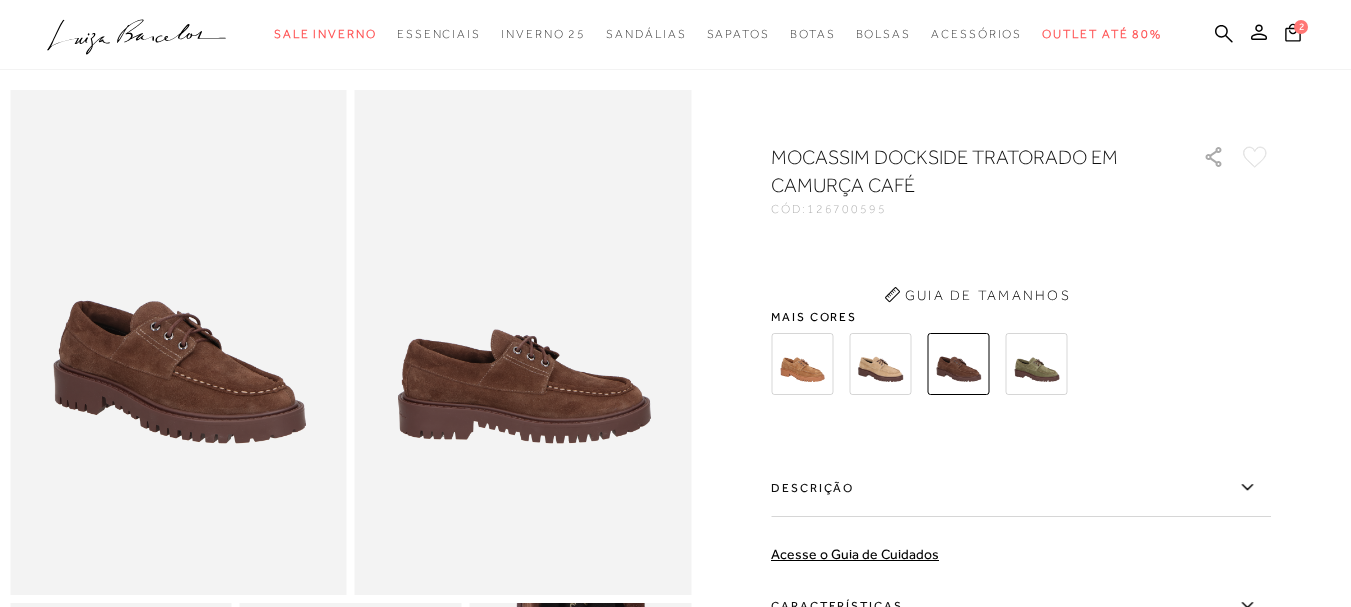 scroll, scrollTop: 0, scrollLeft: 0, axis: both 